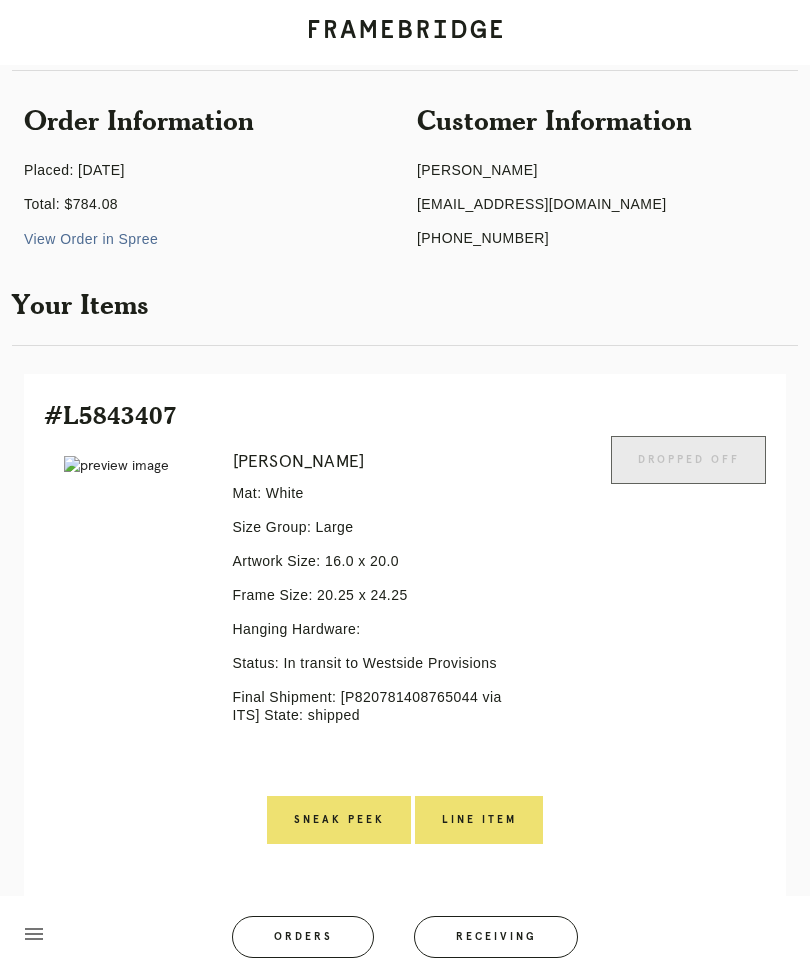 scroll, scrollTop: 122, scrollLeft: 0, axis: vertical 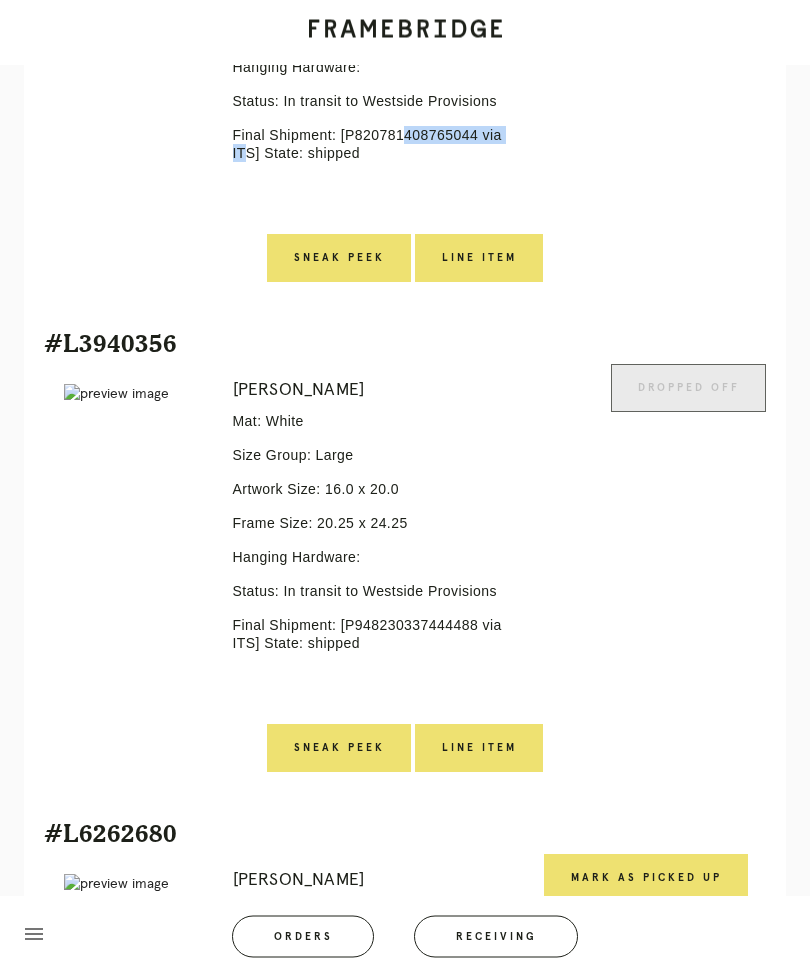 click at bounding box center [568, 545] 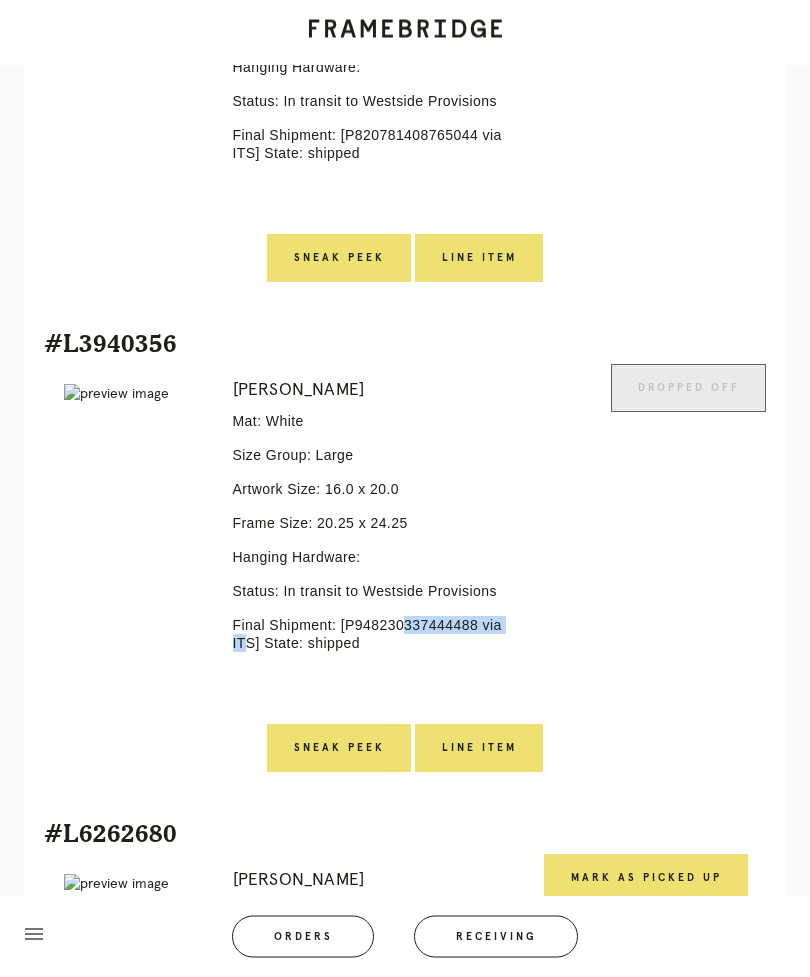 copy on "P948230337444488" 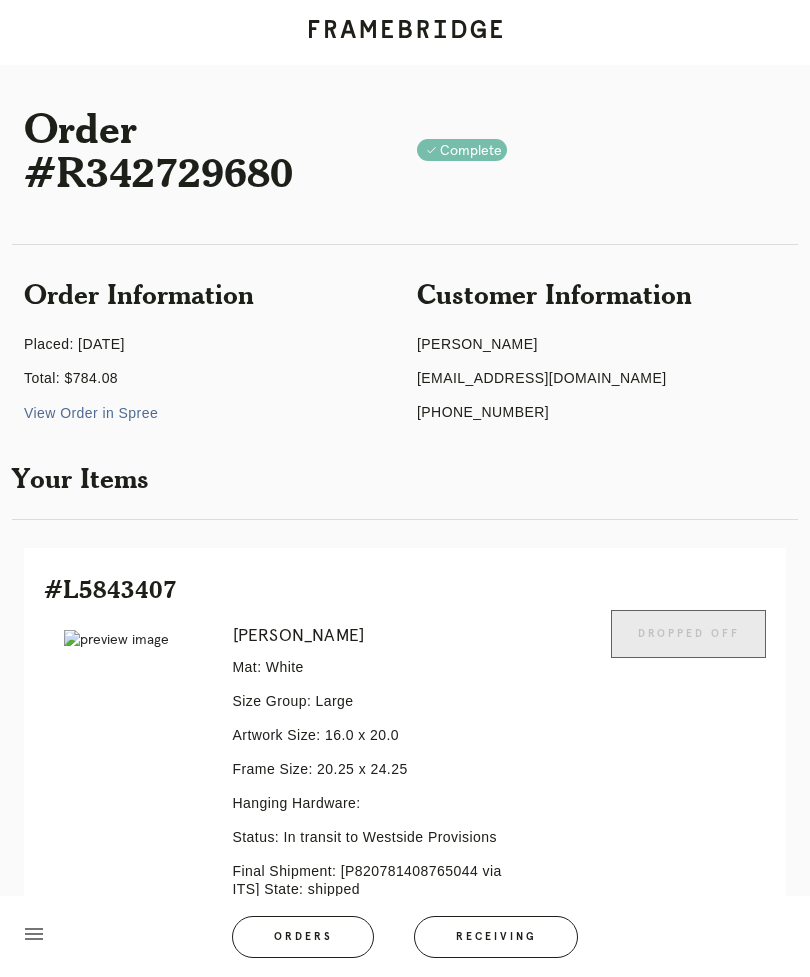 scroll, scrollTop: 0, scrollLeft: 0, axis: both 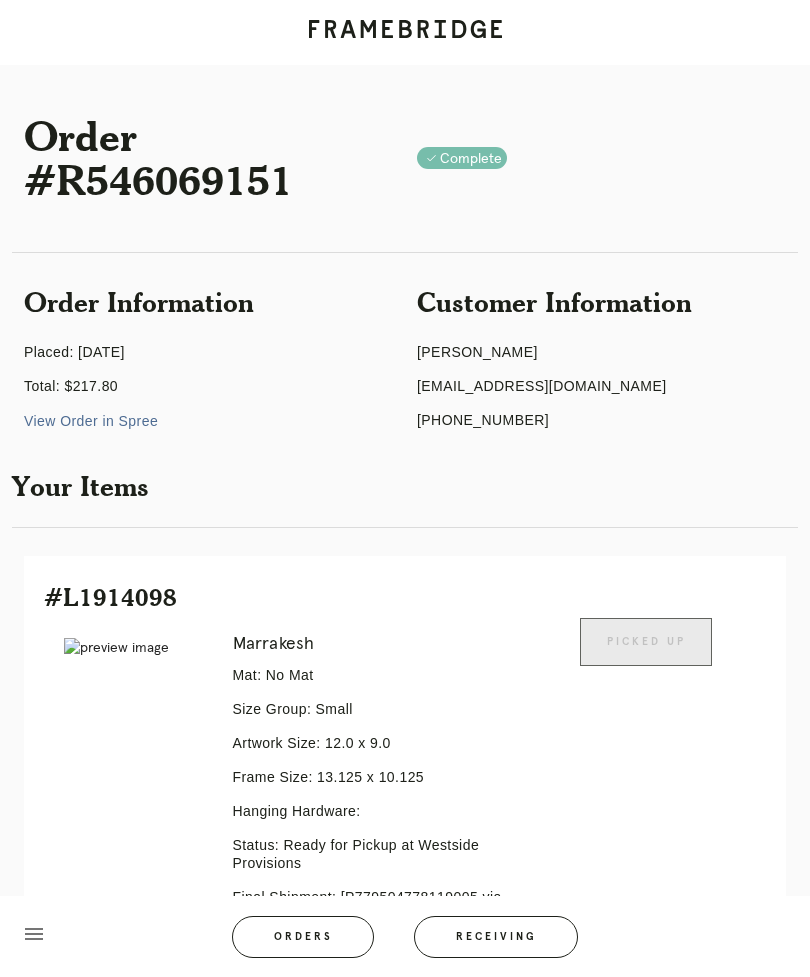 click on "Receiving" at bounding box center (496, 937) 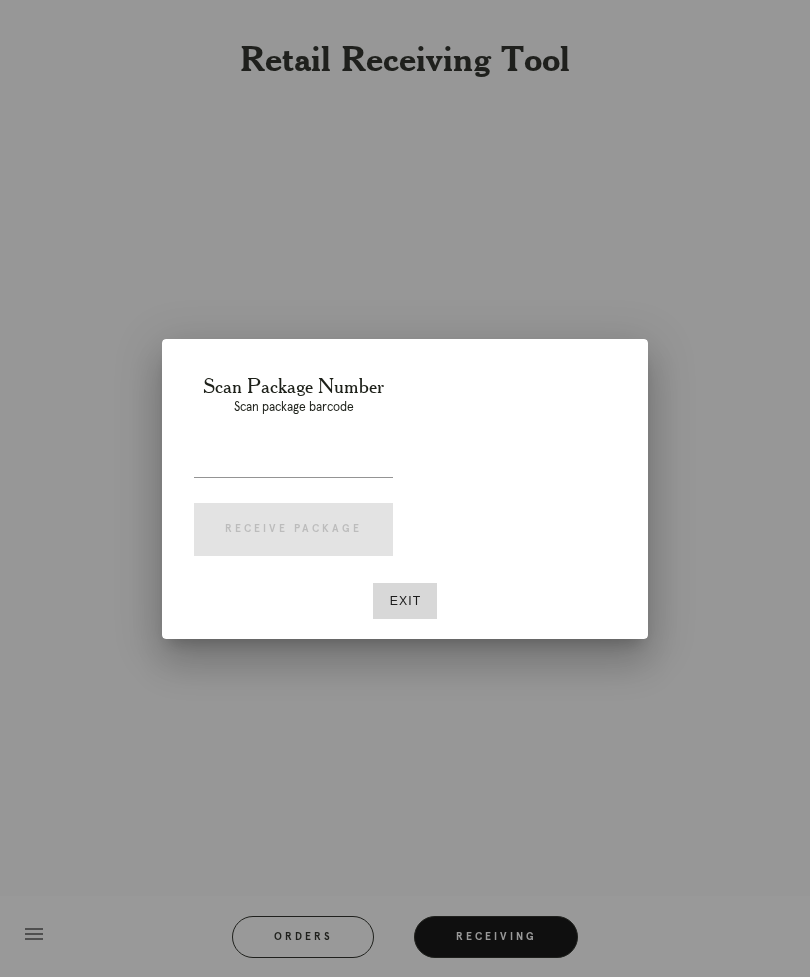 click at bounding box center (293, 461) 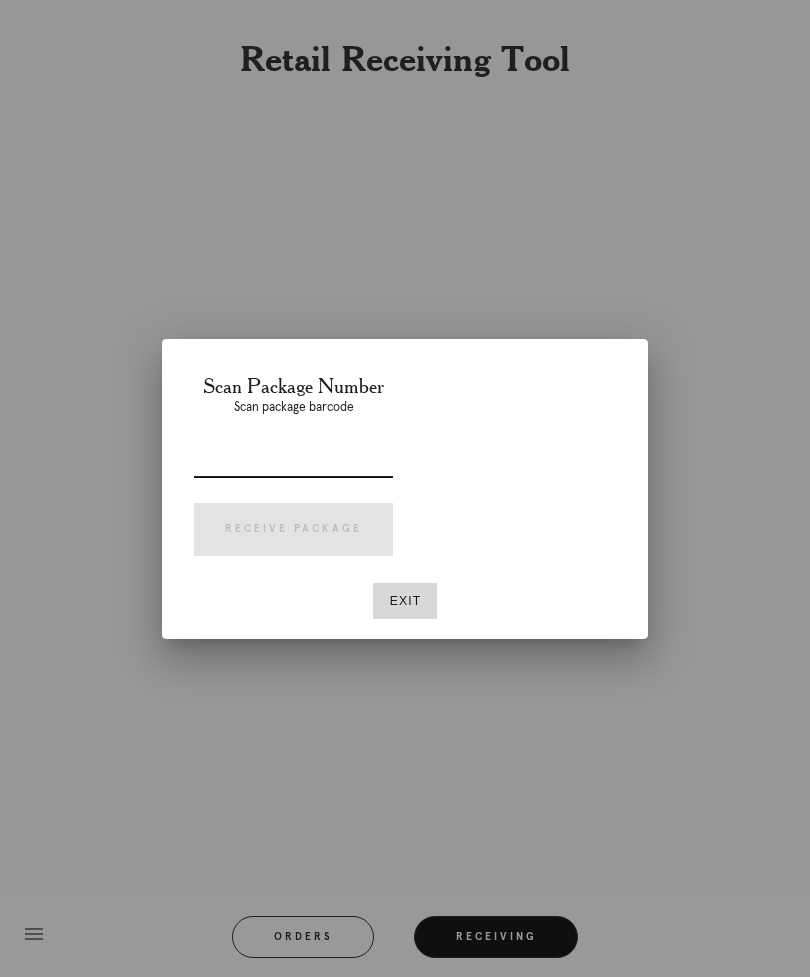 click at bounding box center [293, 461] 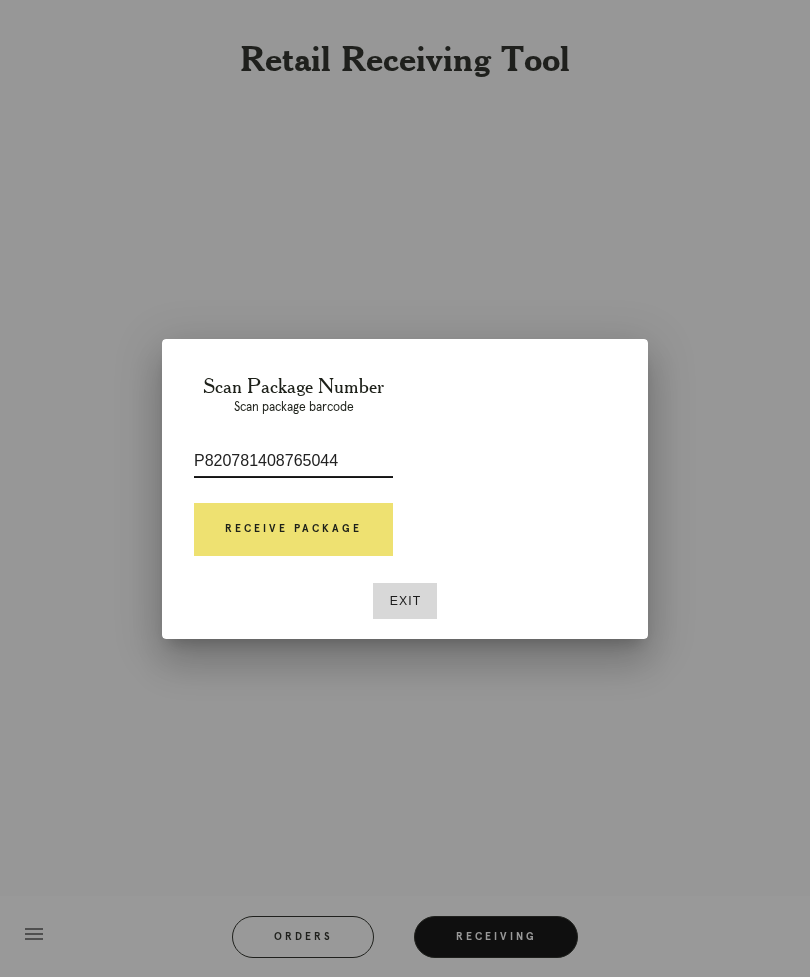 type on "P820781408765044" 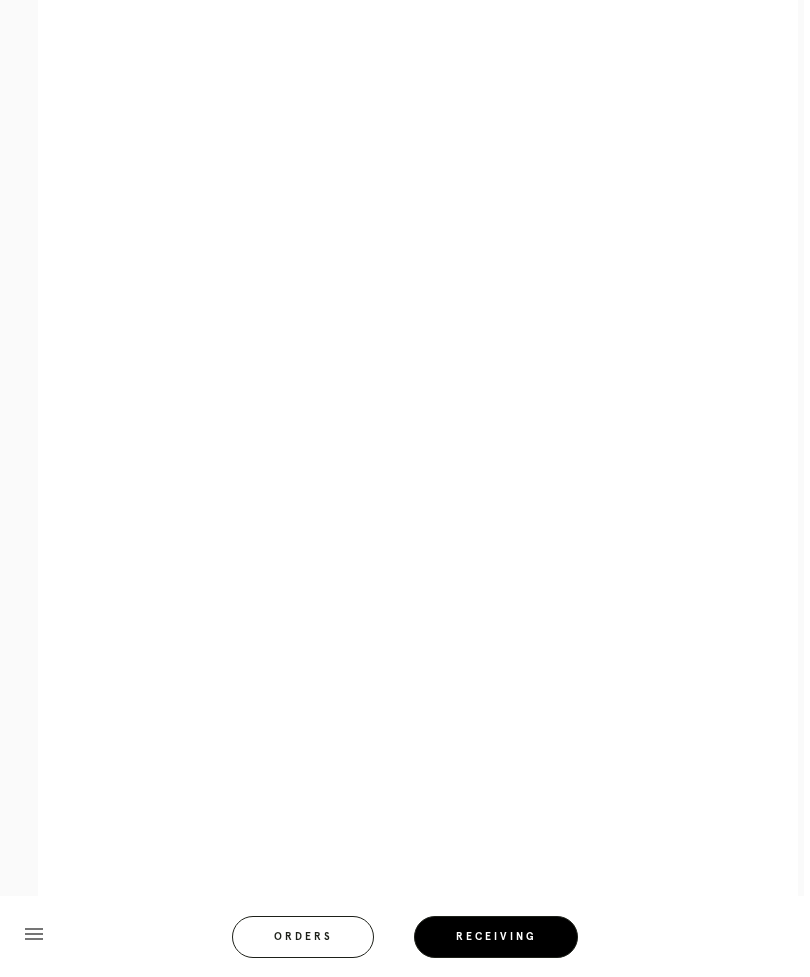 scroll, scrollTop: 694, scrollLeft: 6, axis: both 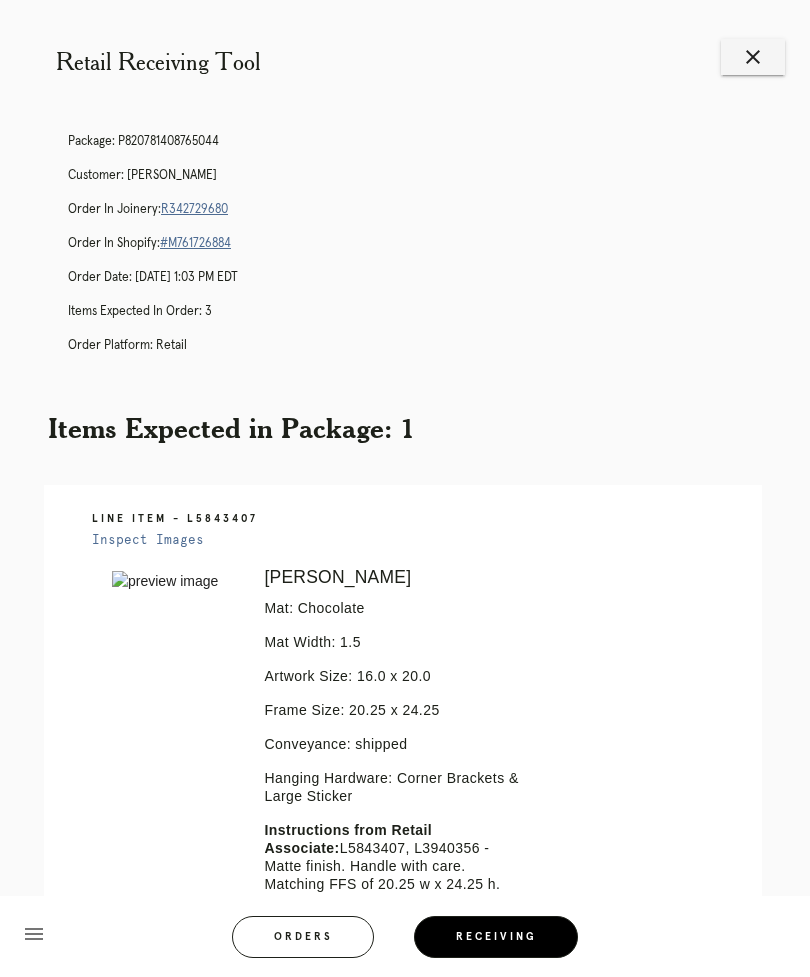 click on "close" at bounding box center (753, 57) 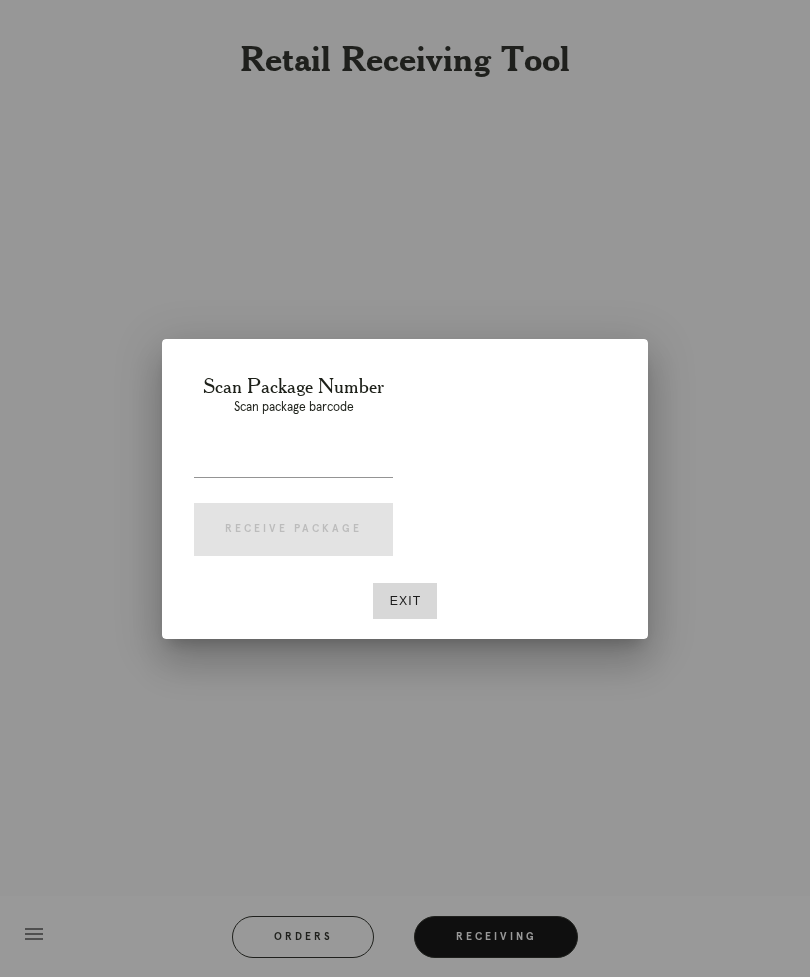 scroll, scrollTop: 0, scrollLeft: 0, axis: both 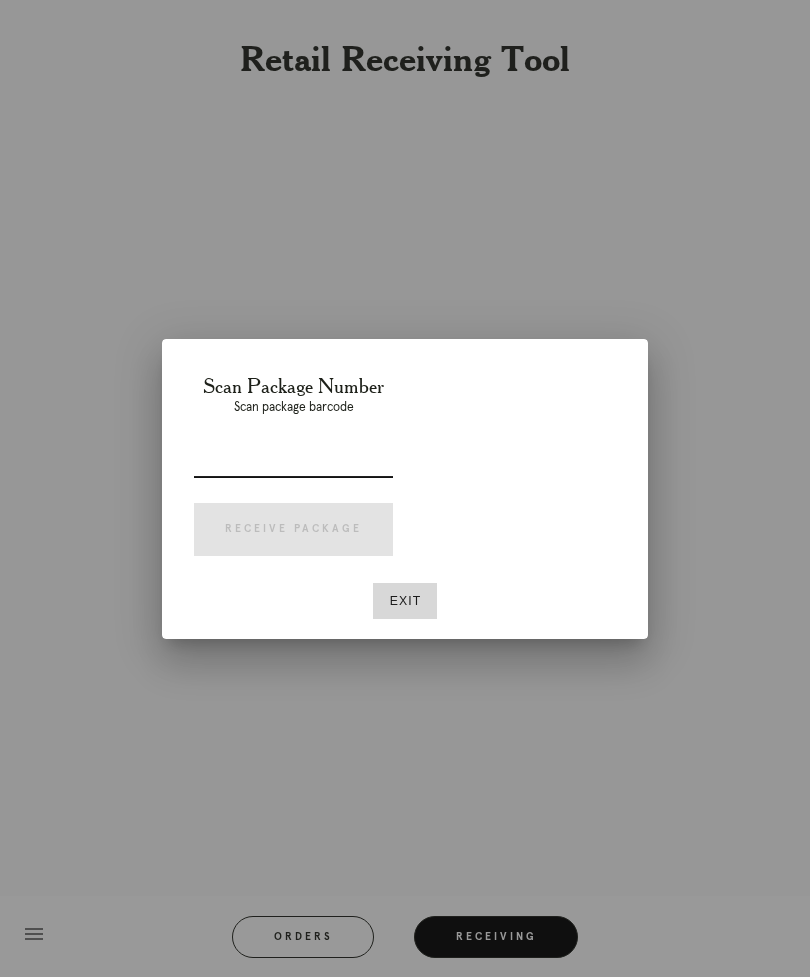 click at bounding box center [293, 461] 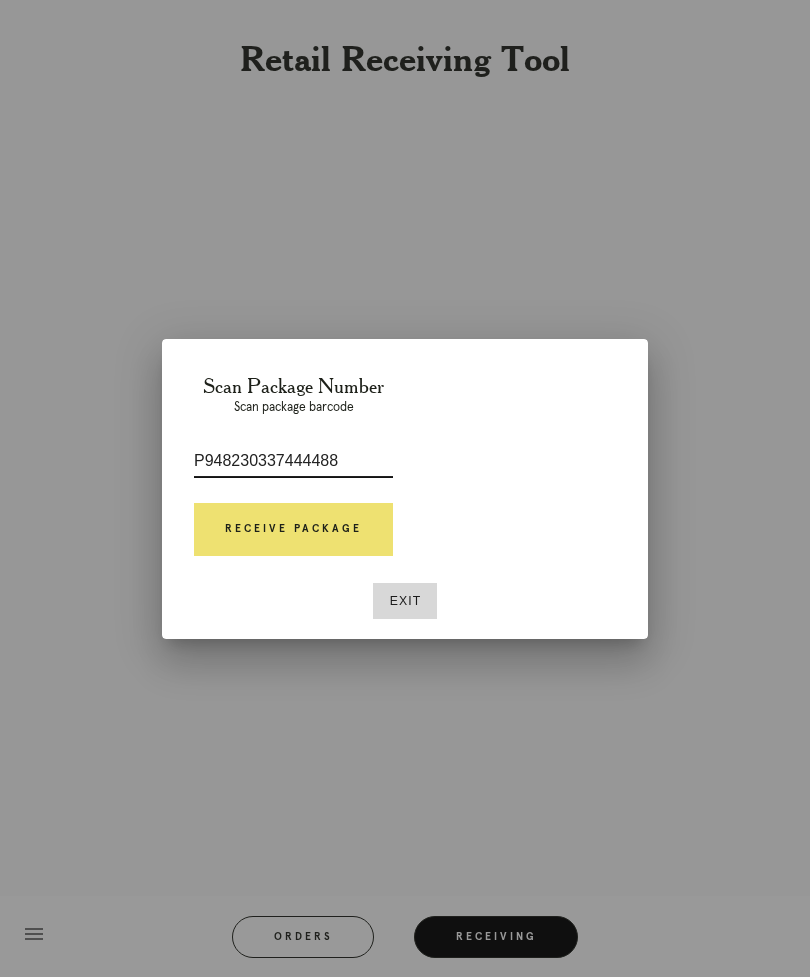 type on "P948230337444488" 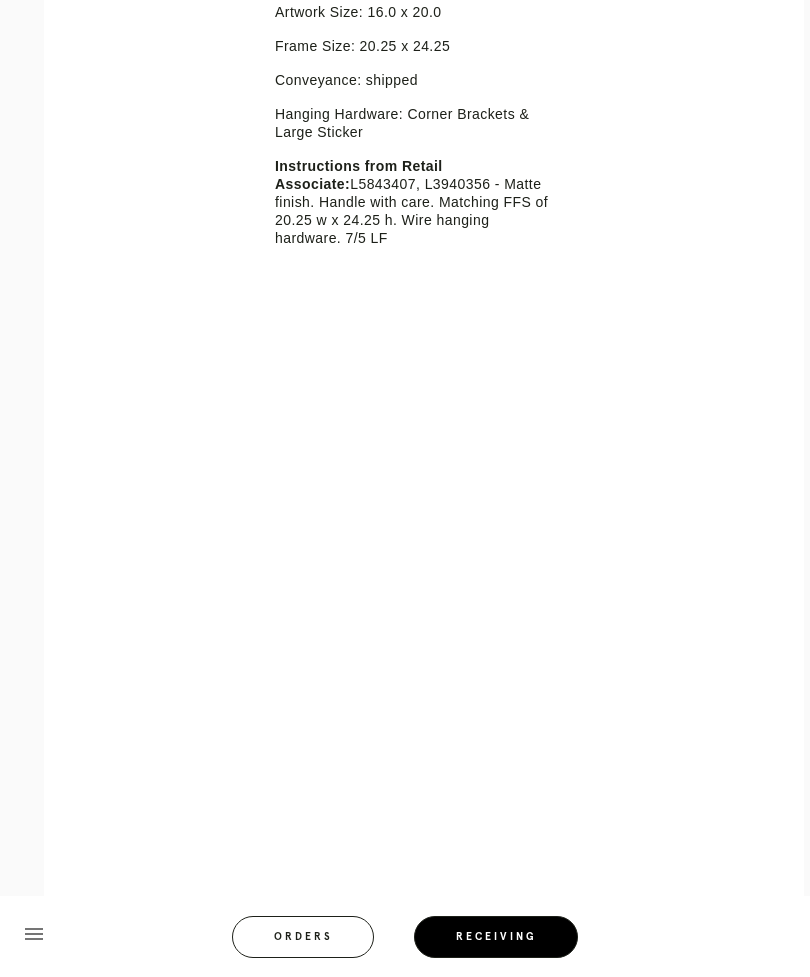 scroll, scrollTop: 694, scrollLeft: 0, axis: vertical 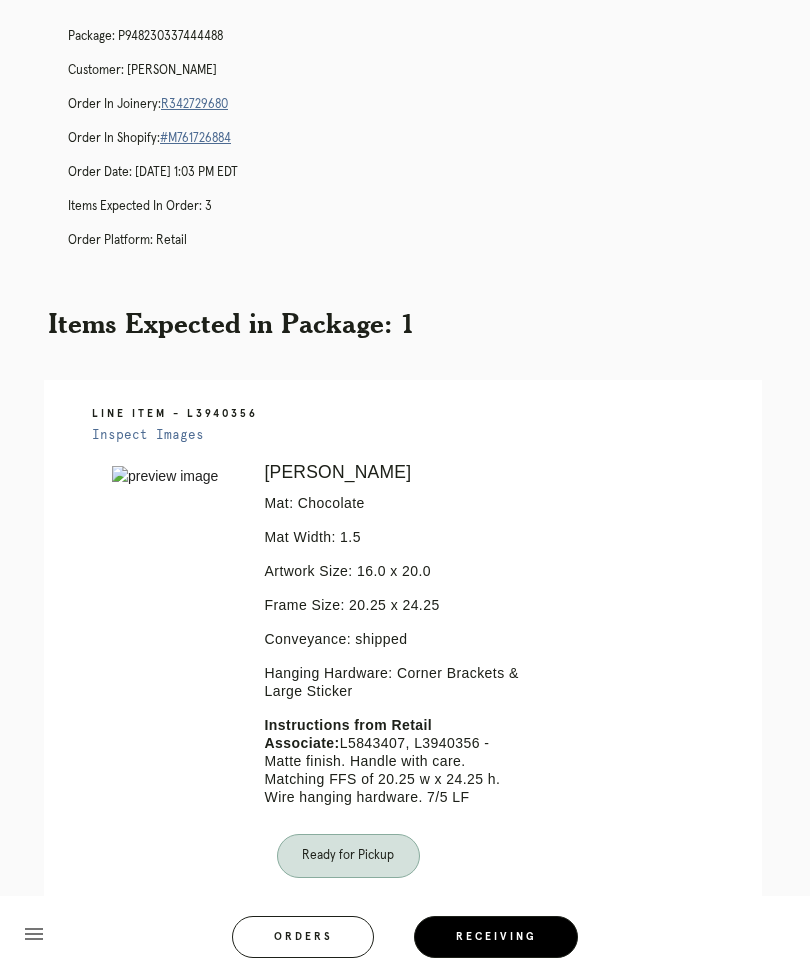 click on "Orders" at bounding box center [303, 937] 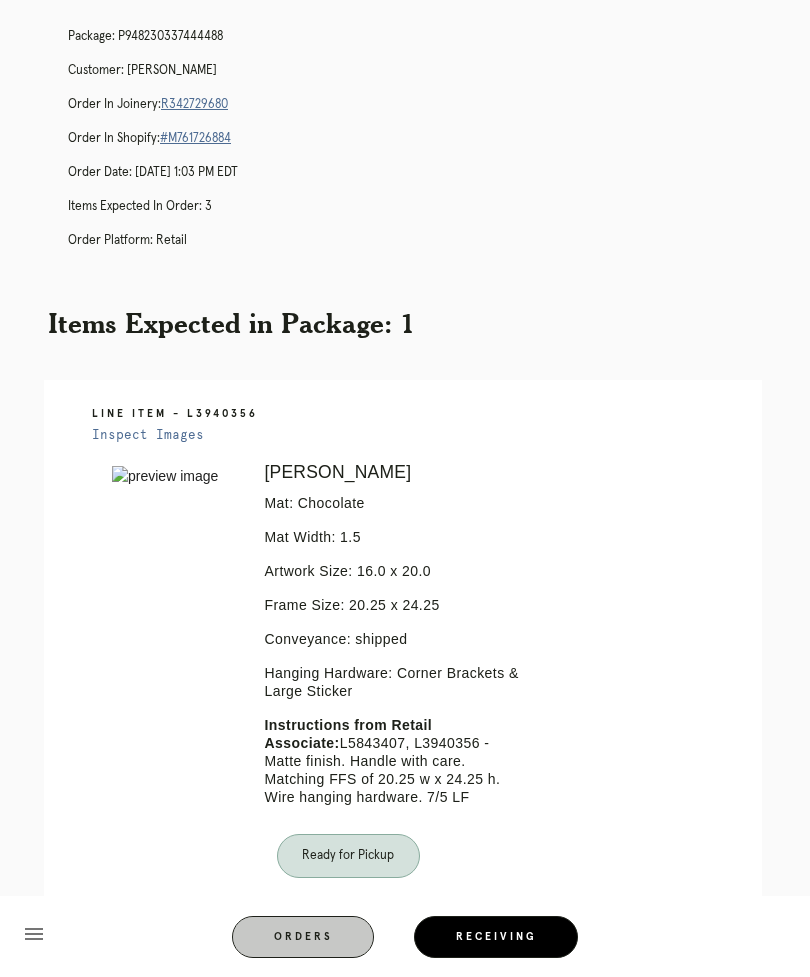 scroll, scrollTop: 64, scrollLeft: 0, axis: vertical 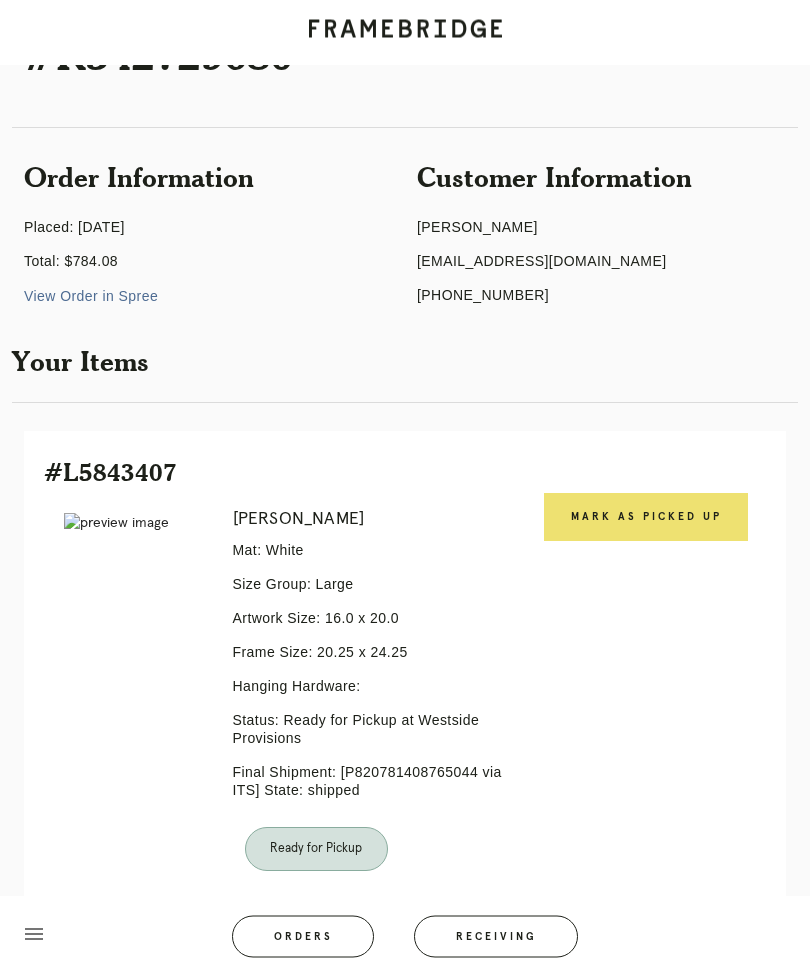 click on "Mark as Picked Up" at bounding box center (646, 518) 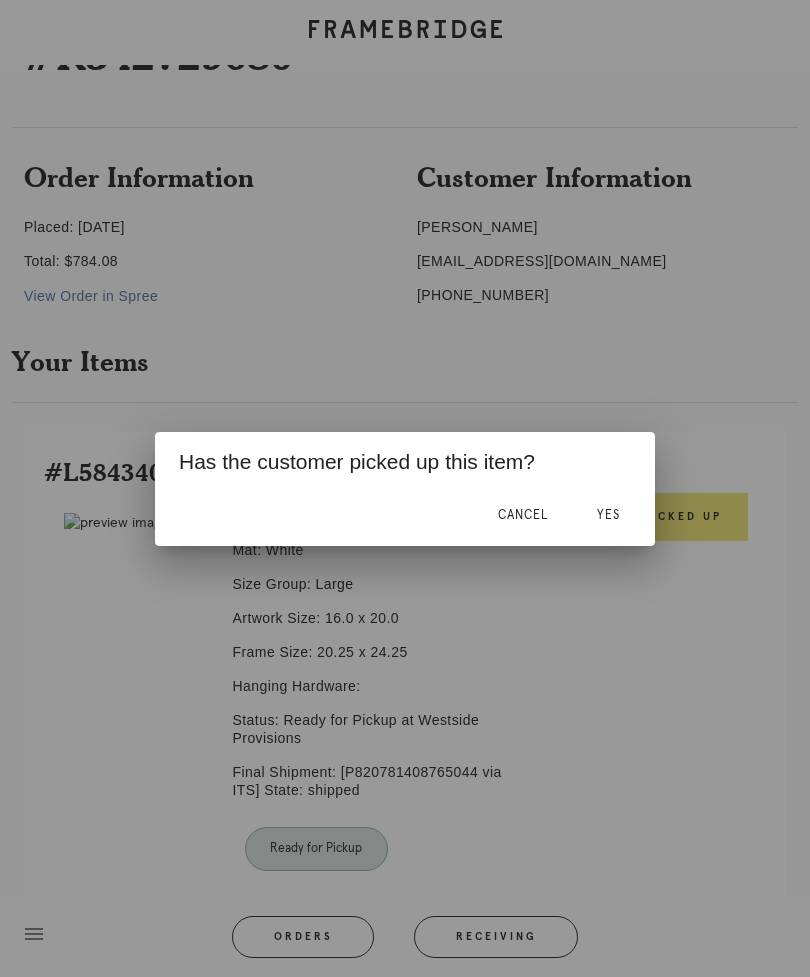 click on "Yes" at bounding box center (608, 515) 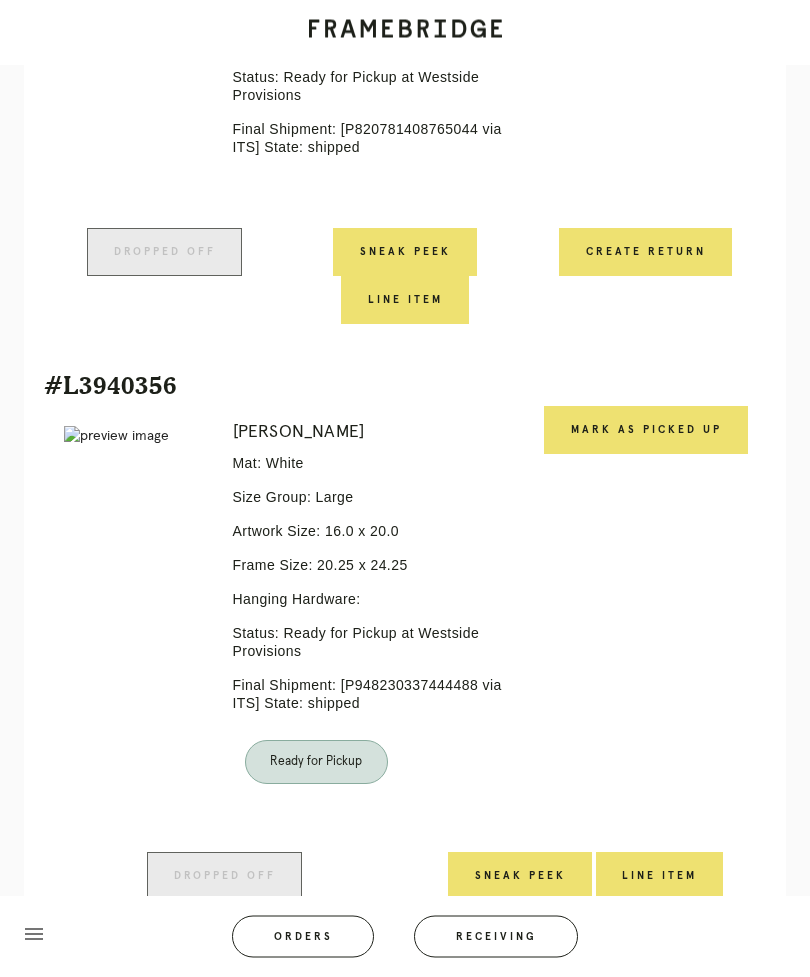 click on "Mark as Picked Up" at bounding box center (646, 431) 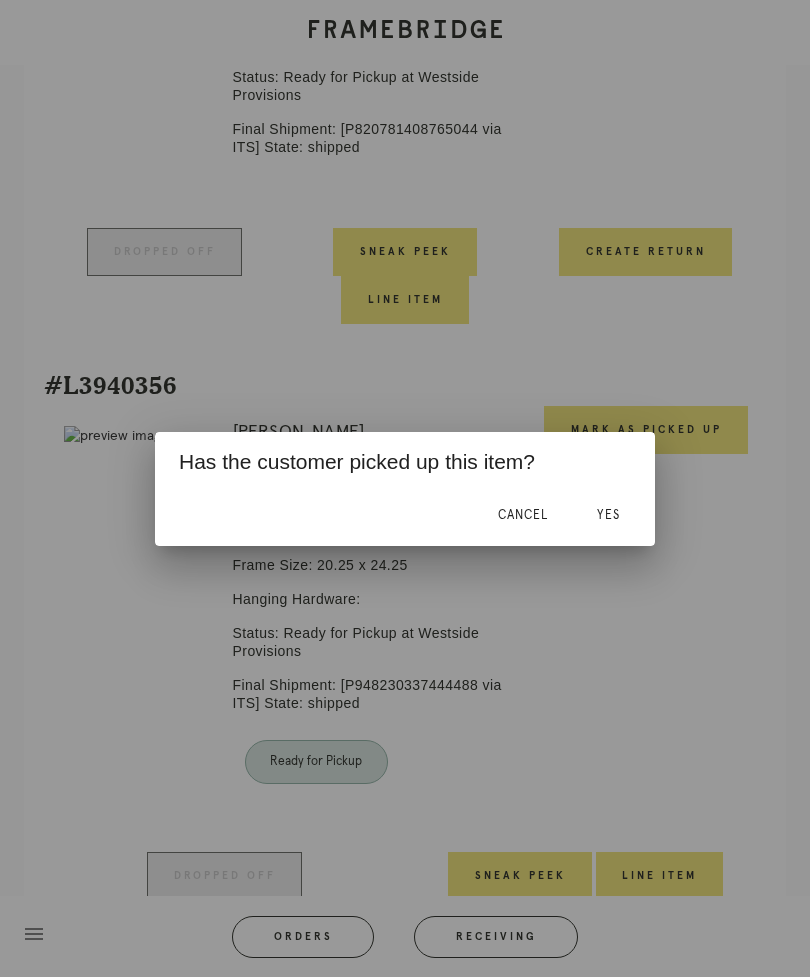 click on "Yes" at bounding box center (608, 516) 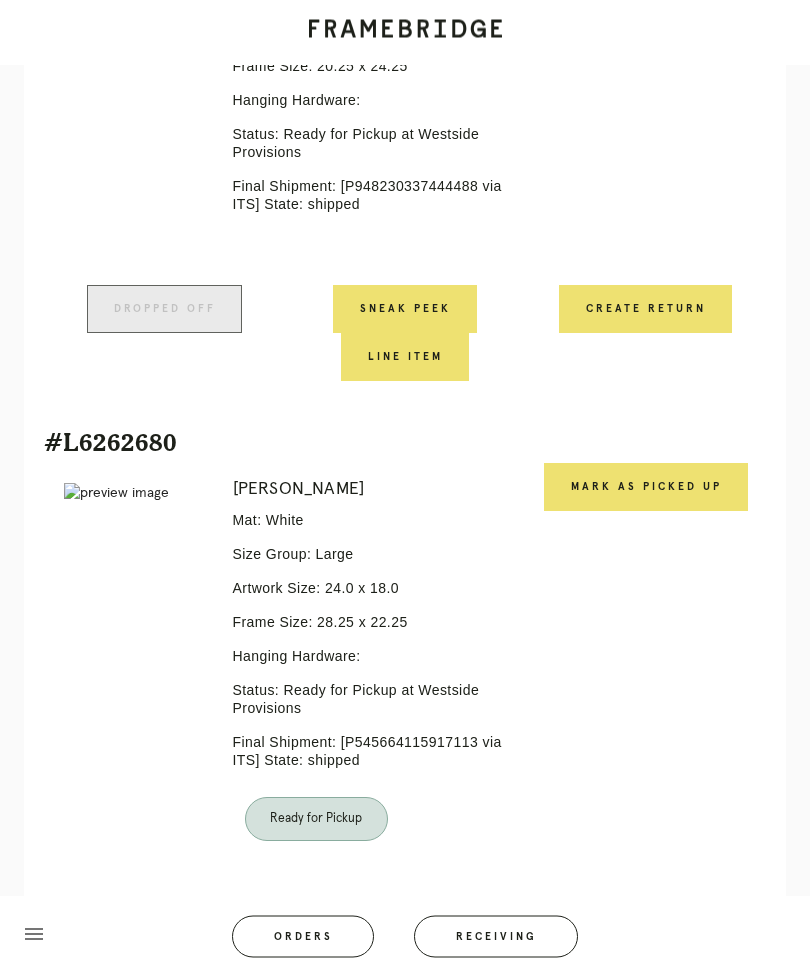 scroll, scrollTop: 1337, scrollLeft: 0, axis: vertical 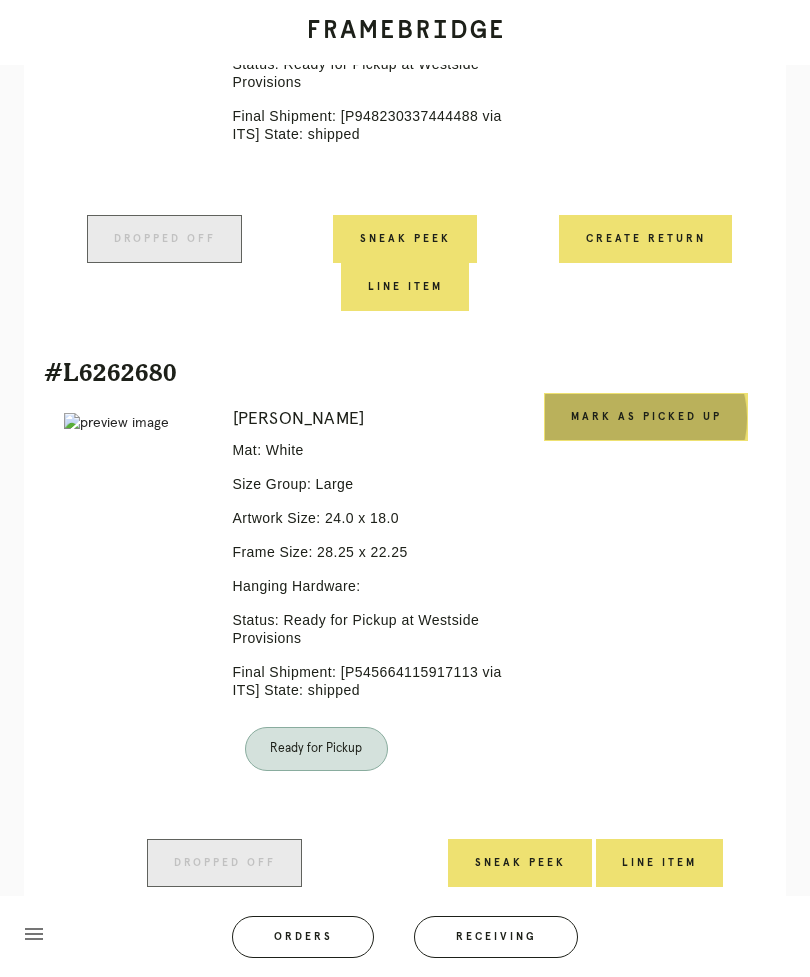 click on "Mark as Picked Up" at bounding box center (646, 417) 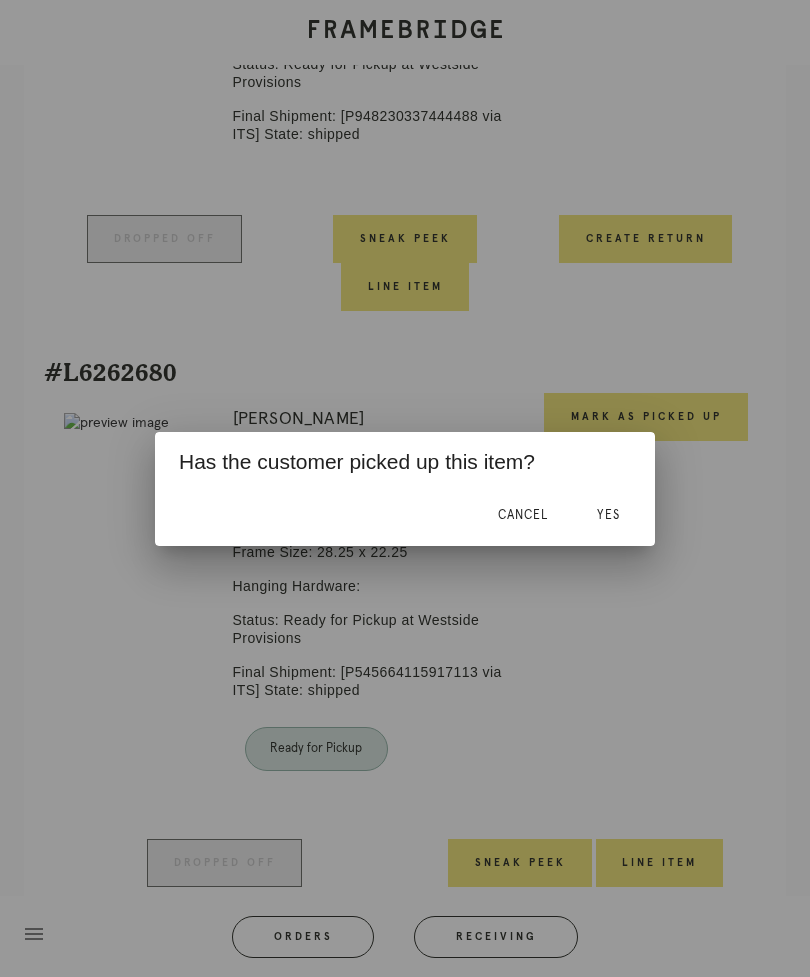 click on "Yes" at bounding box center (608, 516) 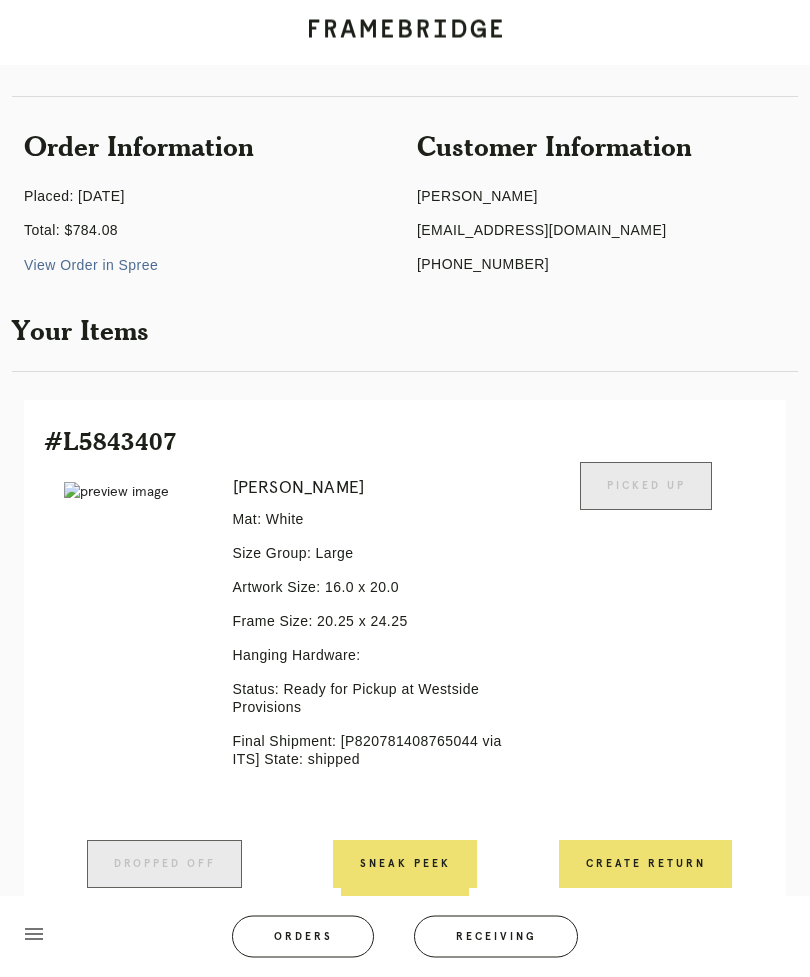 scroll, scrollTop: 0, scrollLeft: 0, axis: both 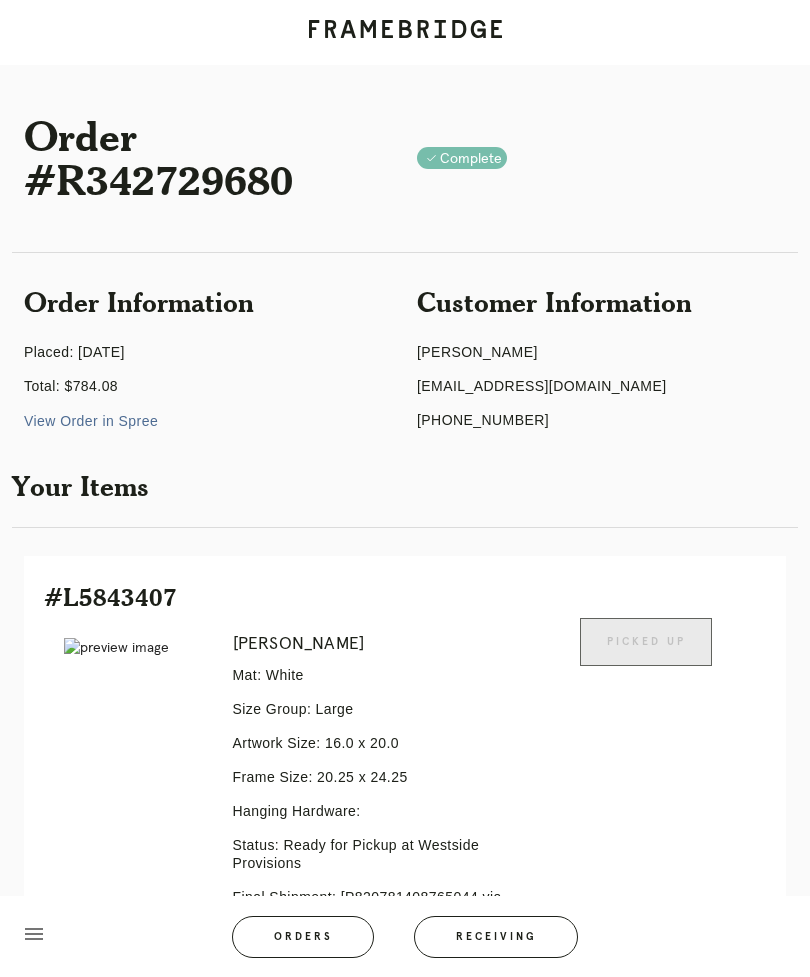 click on "Orders" at bounding box center (303, 937) 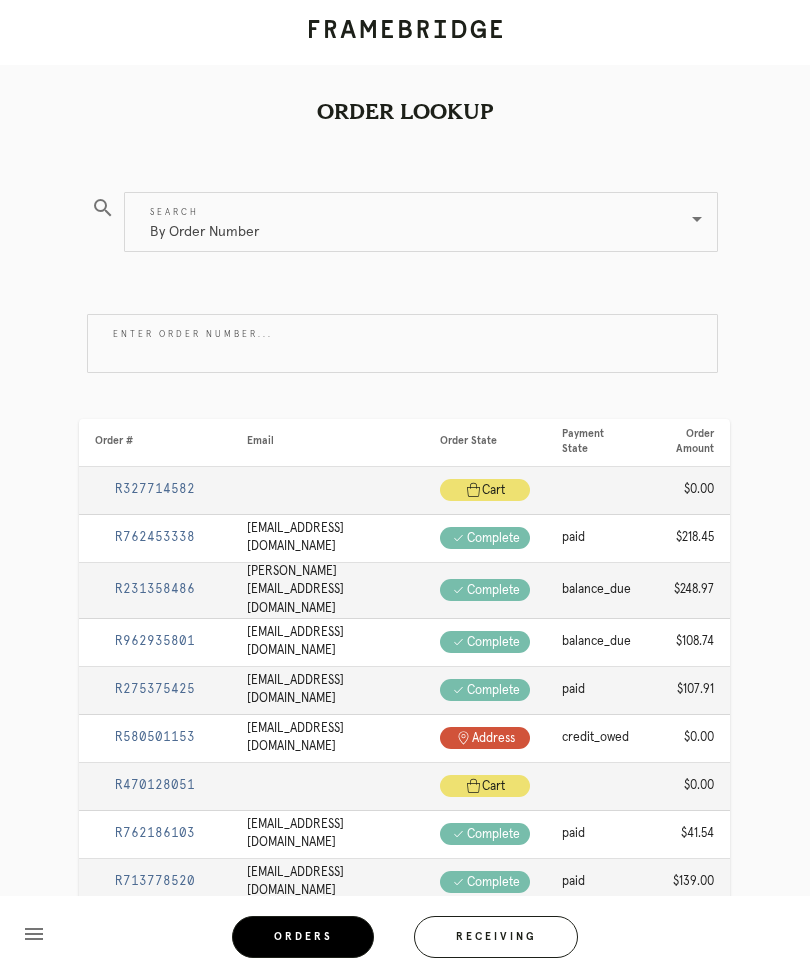 click on "Receiving" at bounding box center (496, 937) 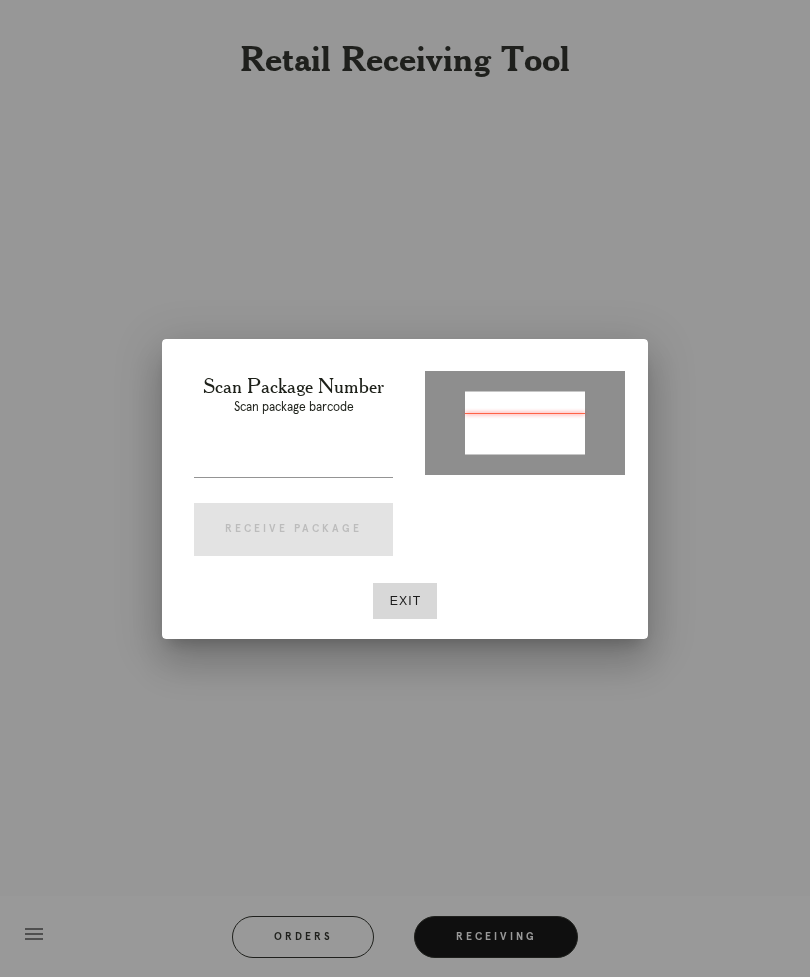 type on "P104574356539067" 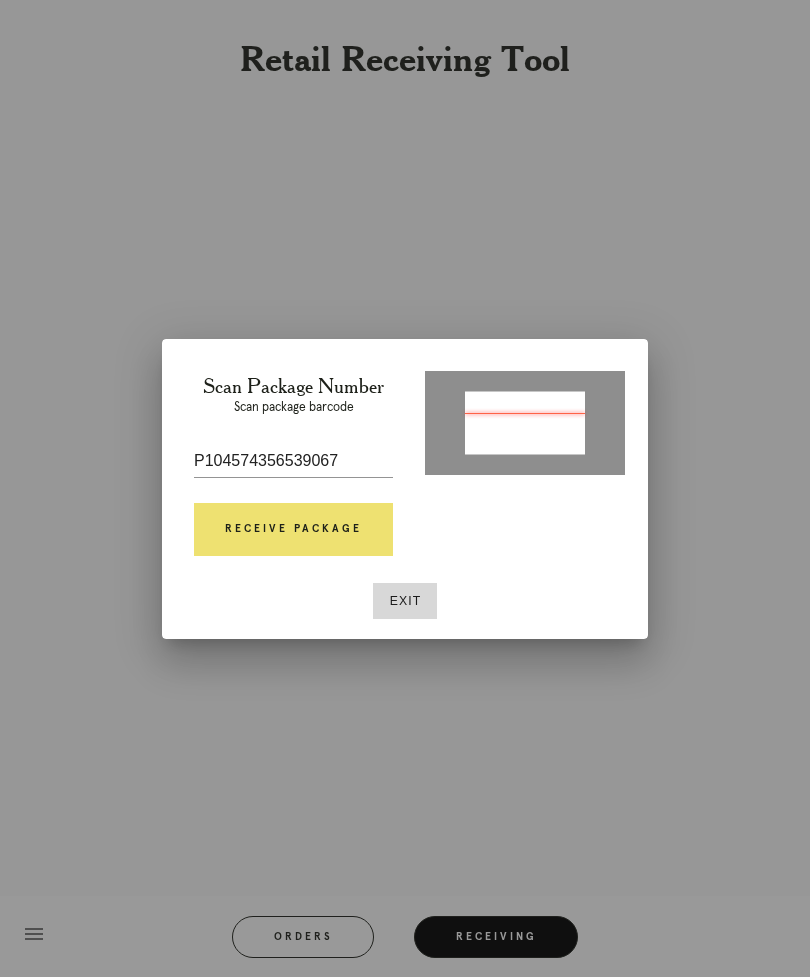 click on "Receive Package" at bounding box center (293, 530) 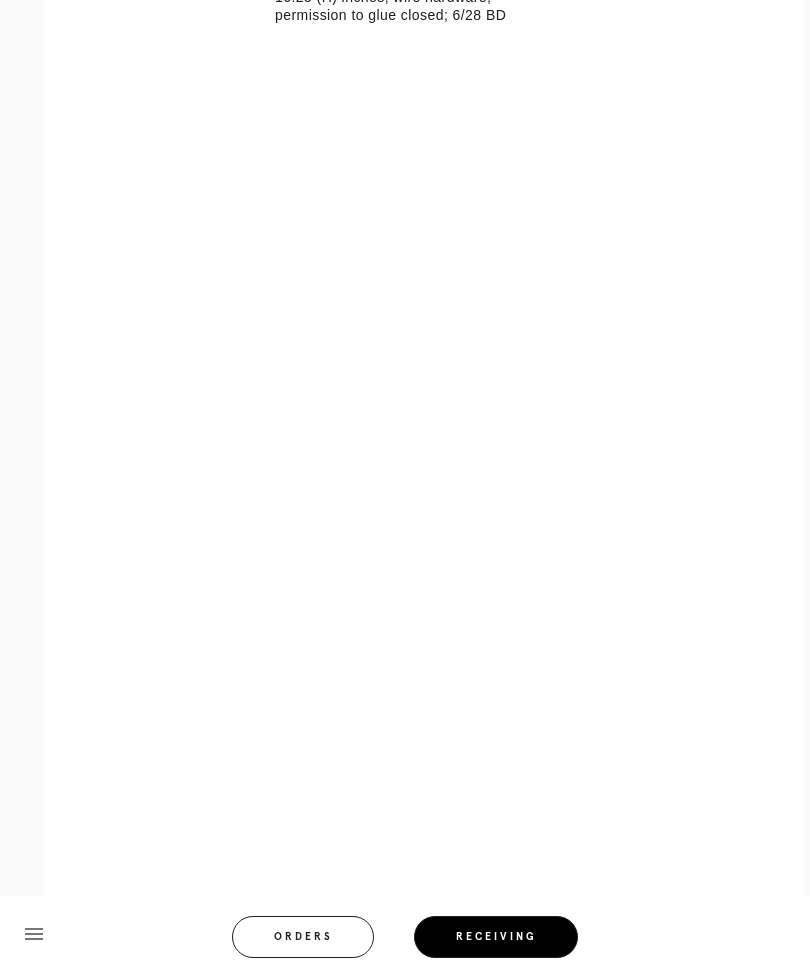 scroll, scrollTop: 748, scrollLeft: 0, axis: vertical 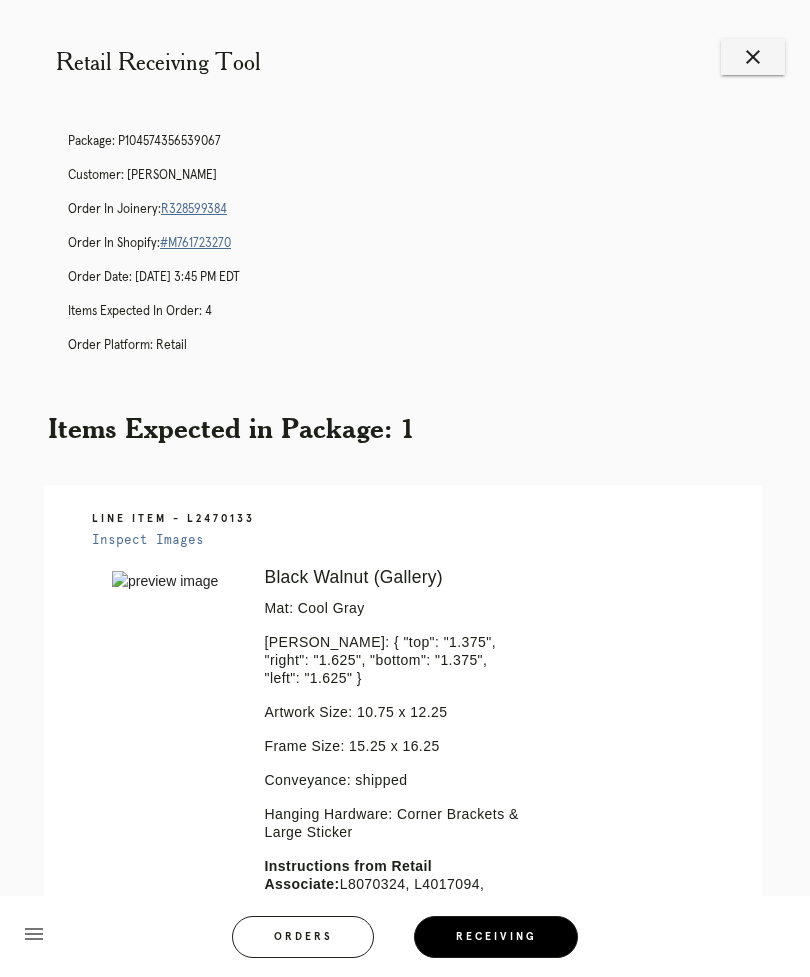 click on "Package: P104574356539067   Customer: [PERSON_NAME]
Order in Joinery:
R328599384
Order in Shopify:
#M761723270
Order Date:
[DATE]  3:45 PM EDT
Items Expected in Order: 4   Order Platform: retail" at bounding box center (425, 252) 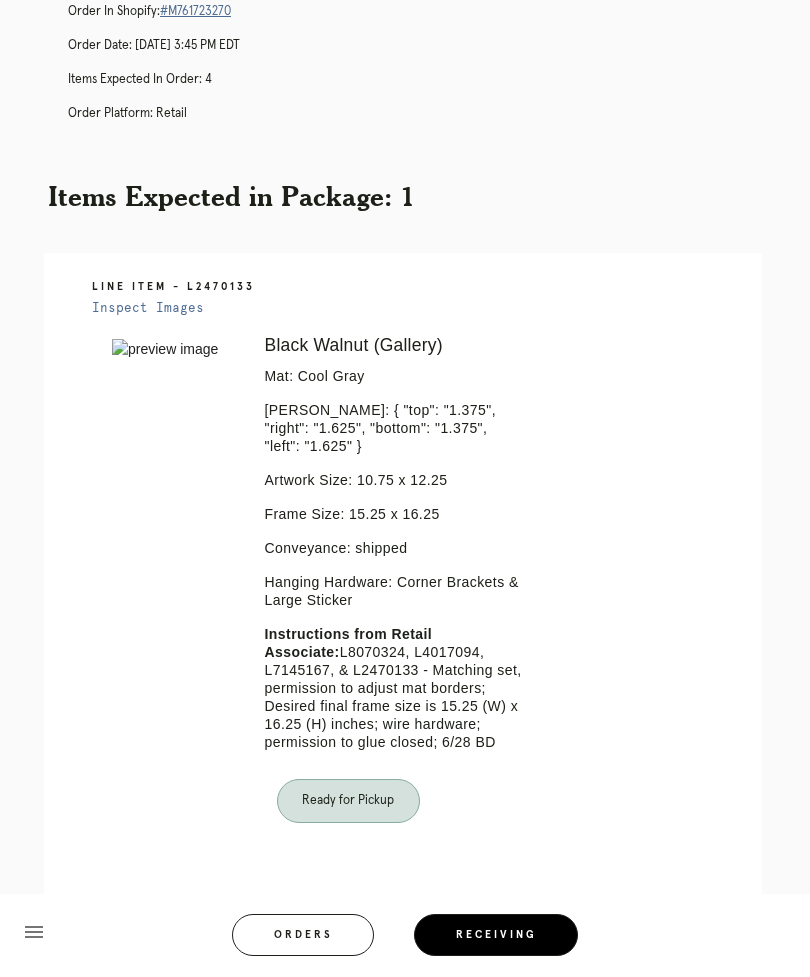 scroll, scrollTop: 0, scrollLeft: 0, axis: both 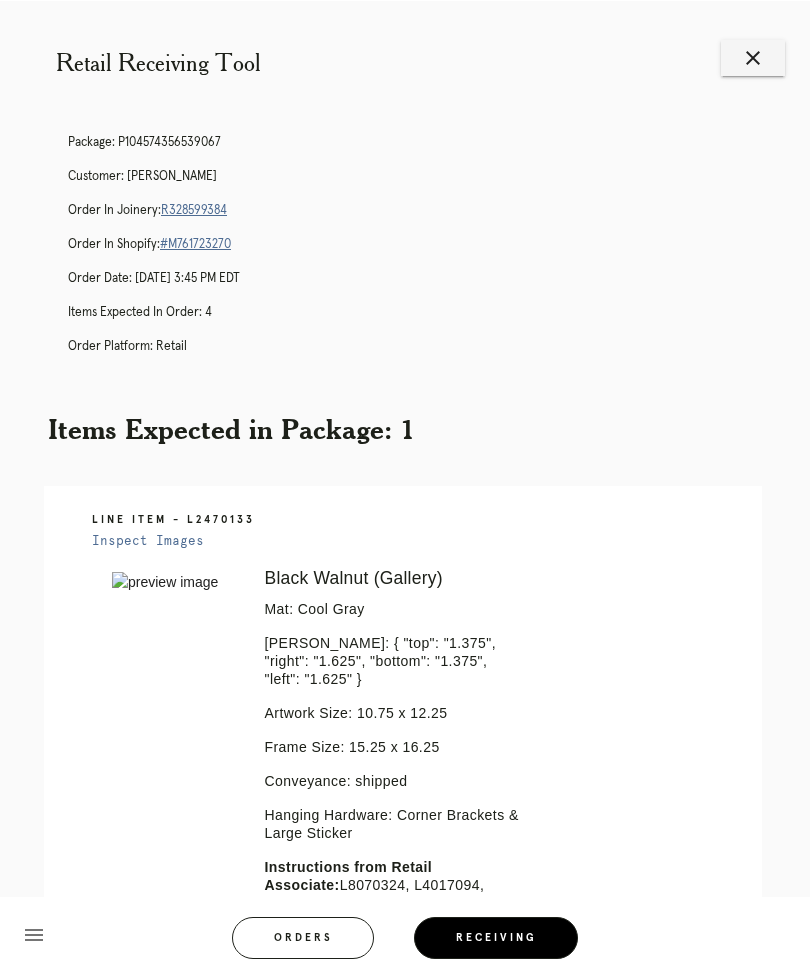 click on "close" at bounding box center [753, 57] 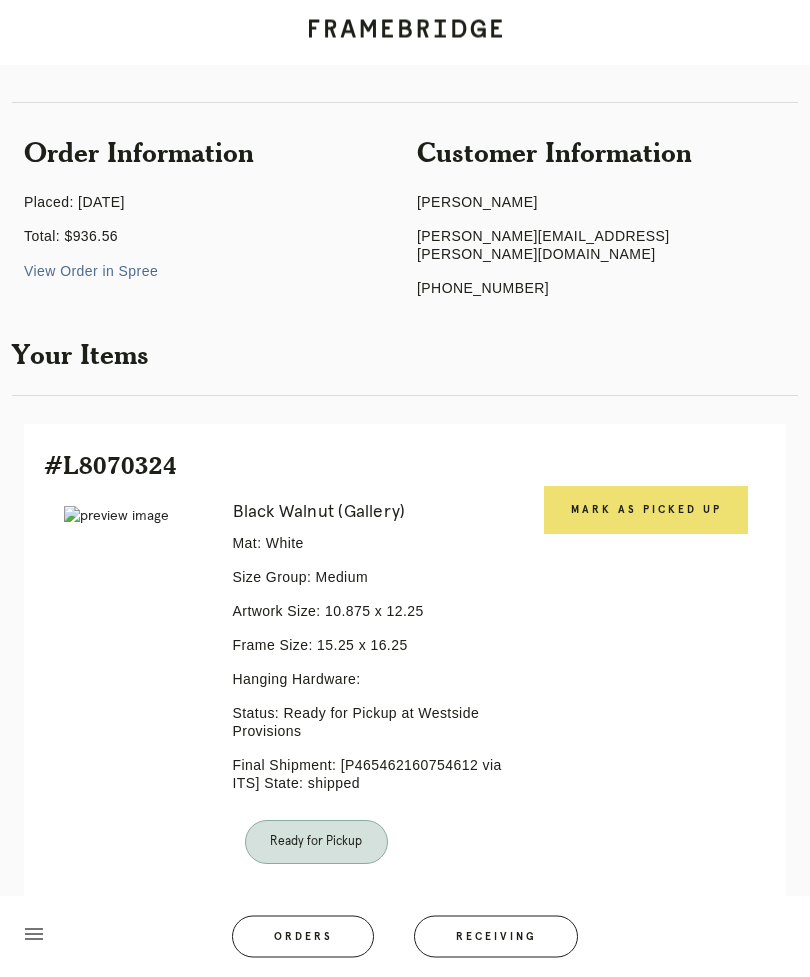 scroll, scrollTop: 88, scrollLeft: 0, axis: vertical 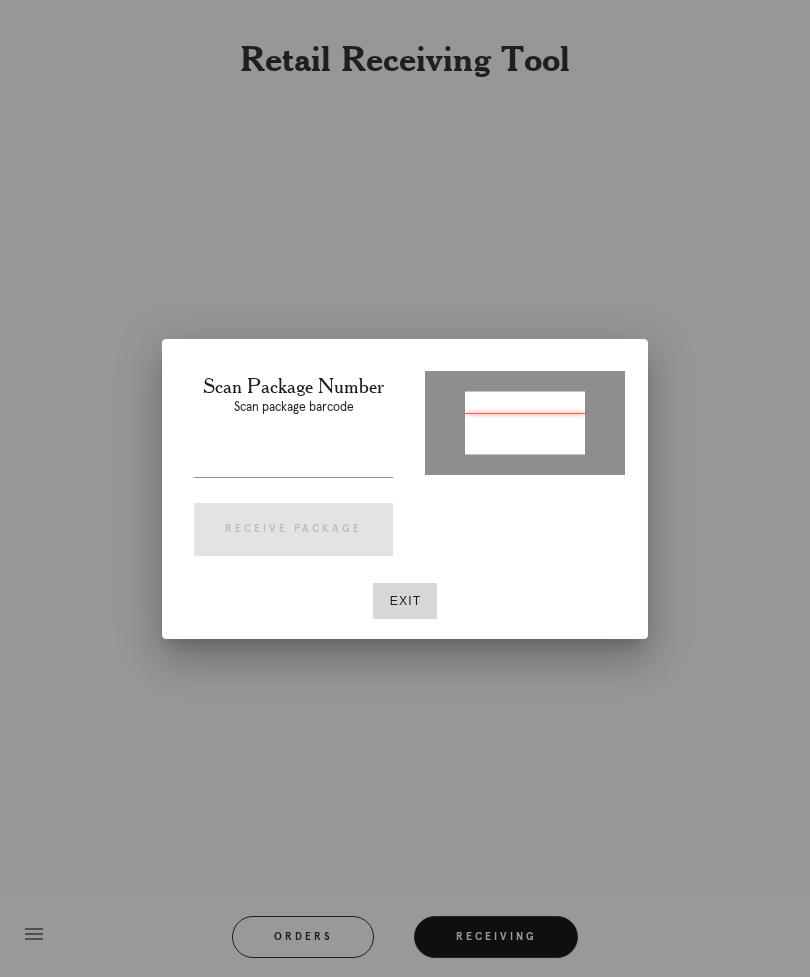 type on "P485464907735612" 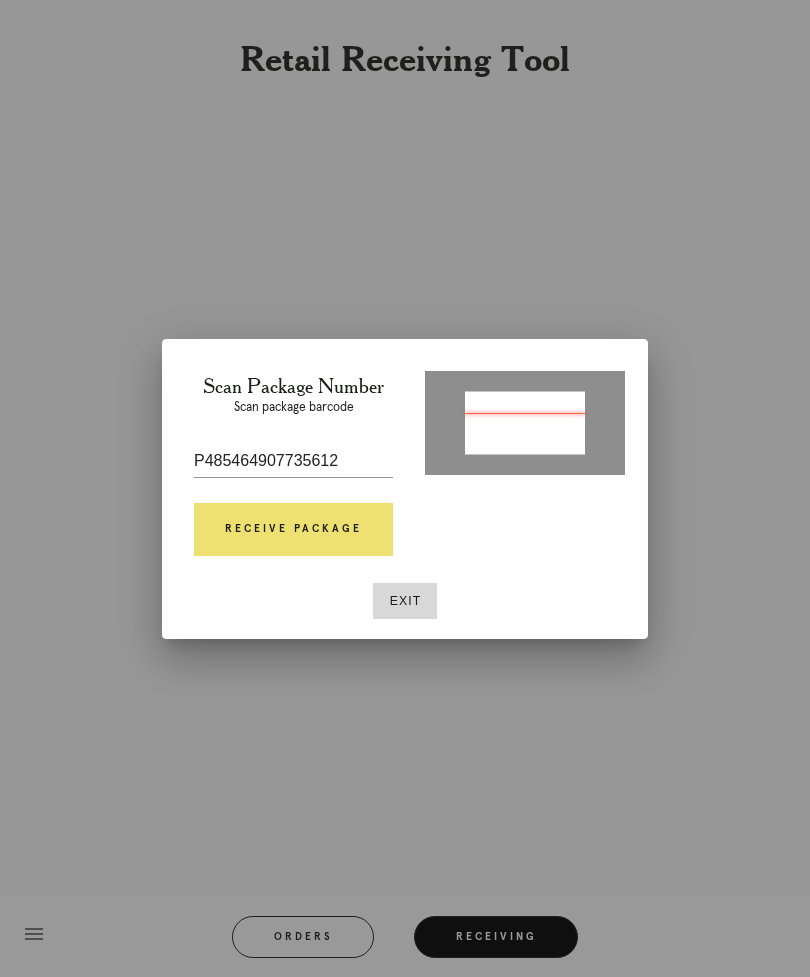 click on "P485464907735612" at bounding box center (293, 461) 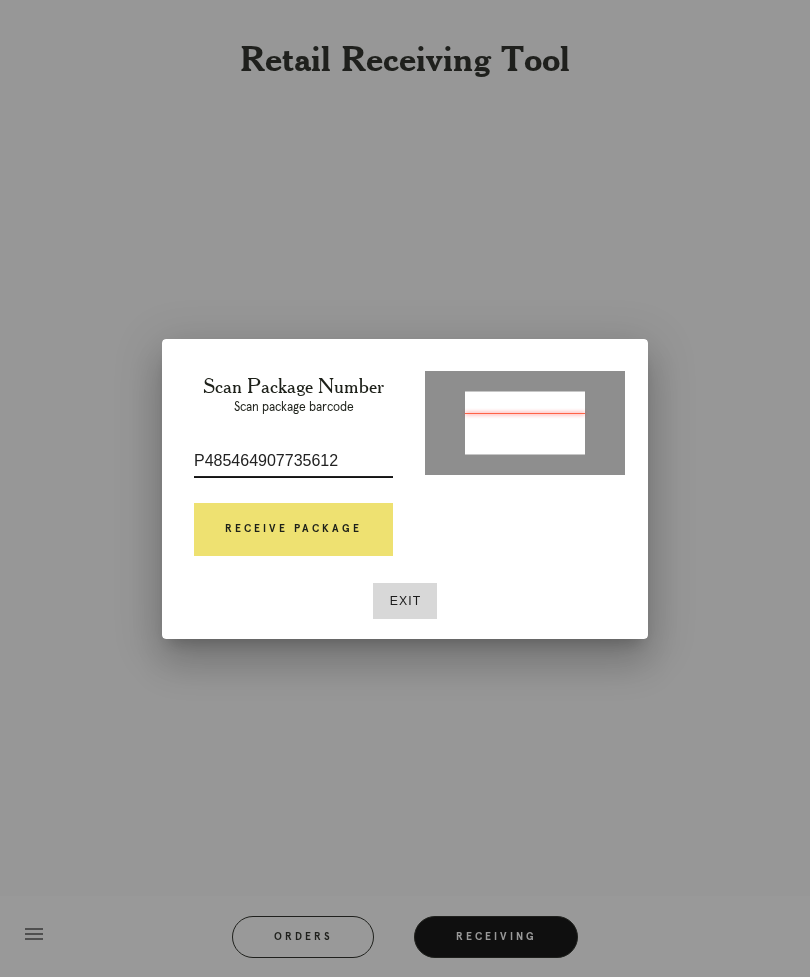 click on "Receive Package" at bounding box center (293, 530) 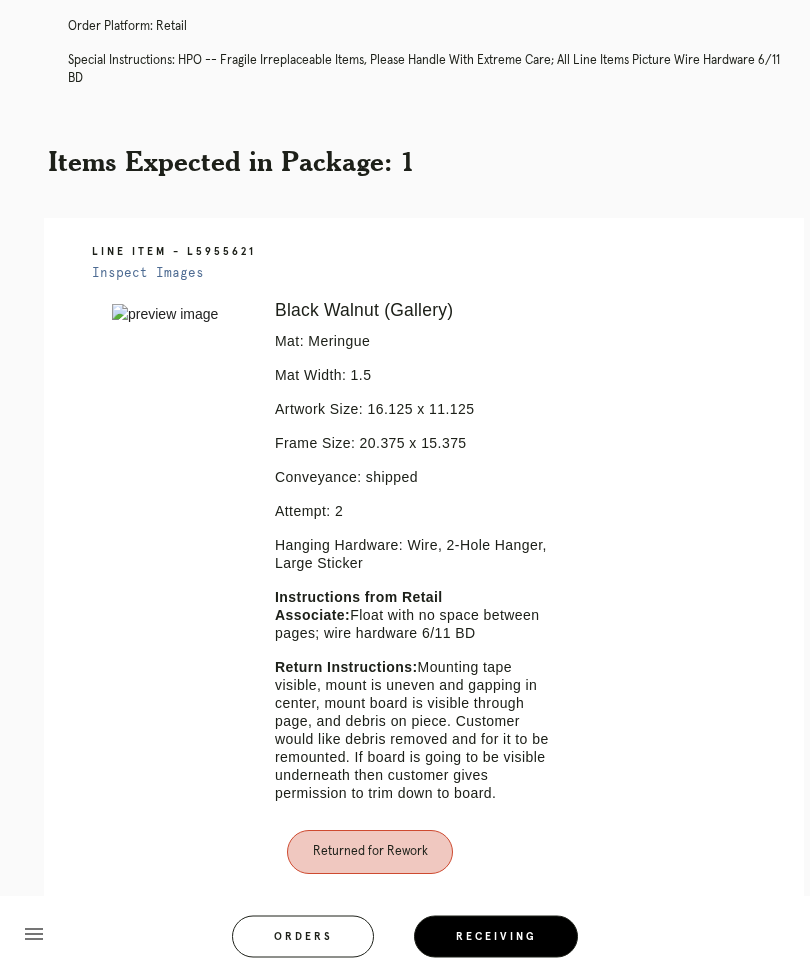 scroll, scrollTop: 321, scrollLeft: 0, axis: vertical 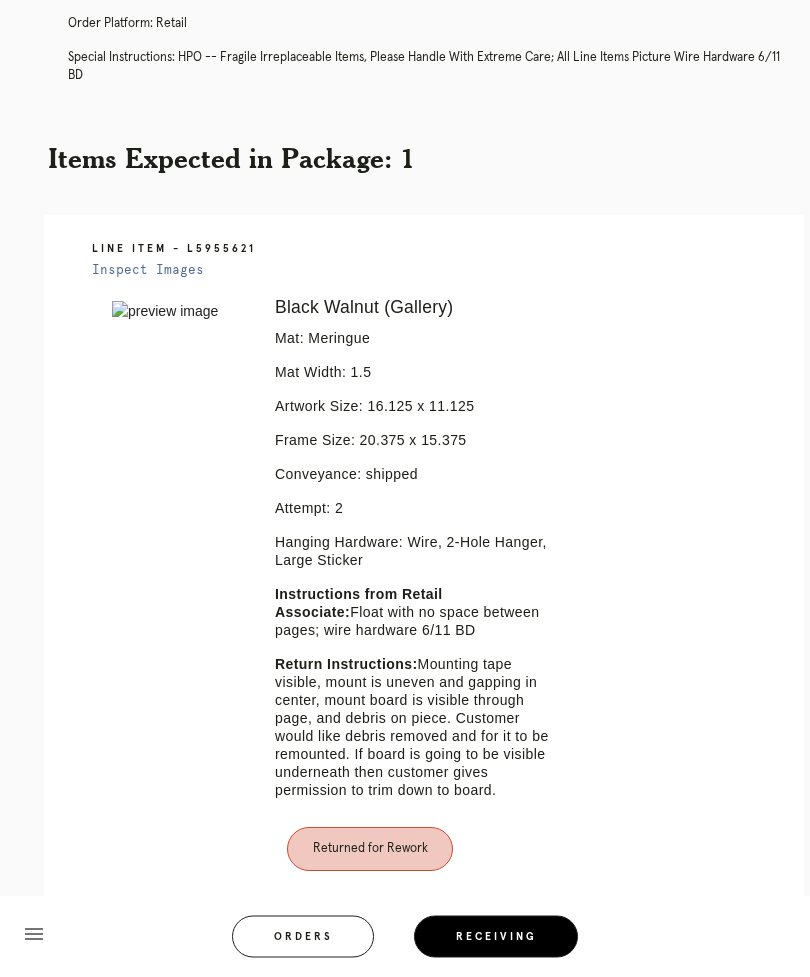 click on "menu" at bounding box center [34, 934] 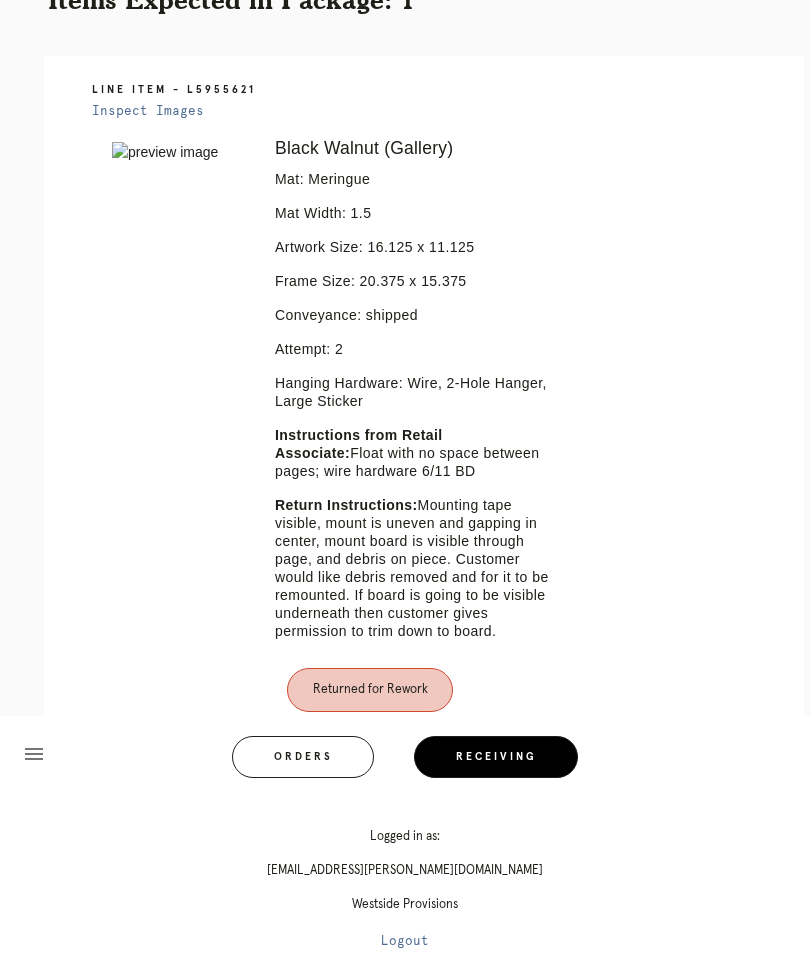 scroll, scrollTop: 496, scrollLeft: 0, axis: vertical 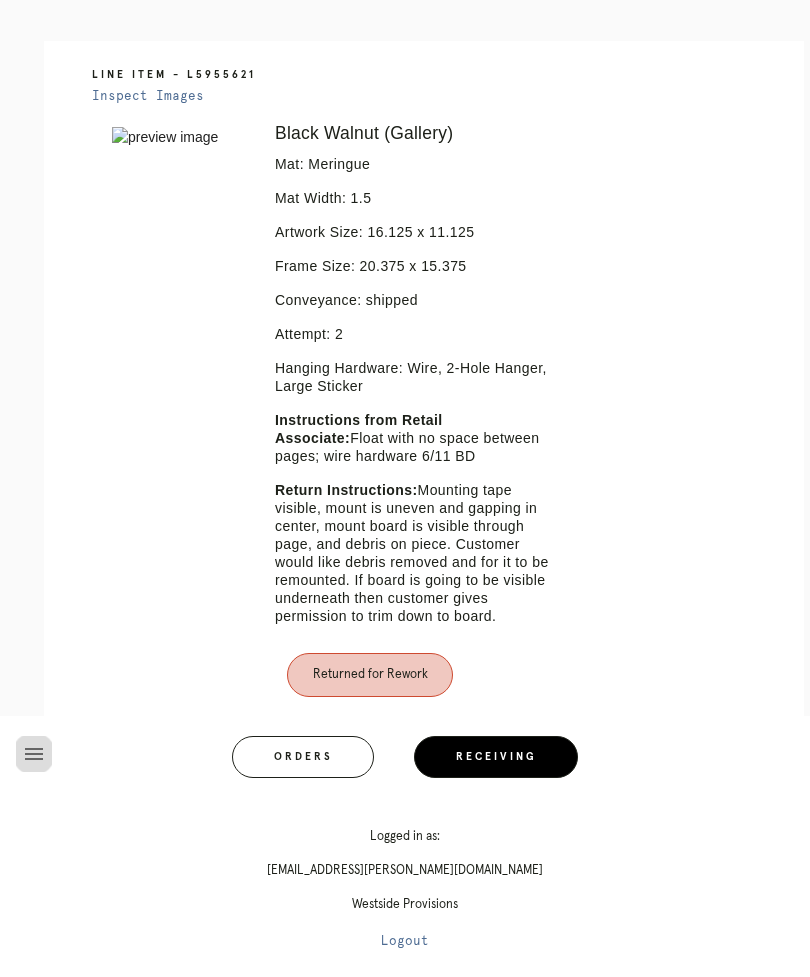 click on "menu" at bounding box center (34, 754) 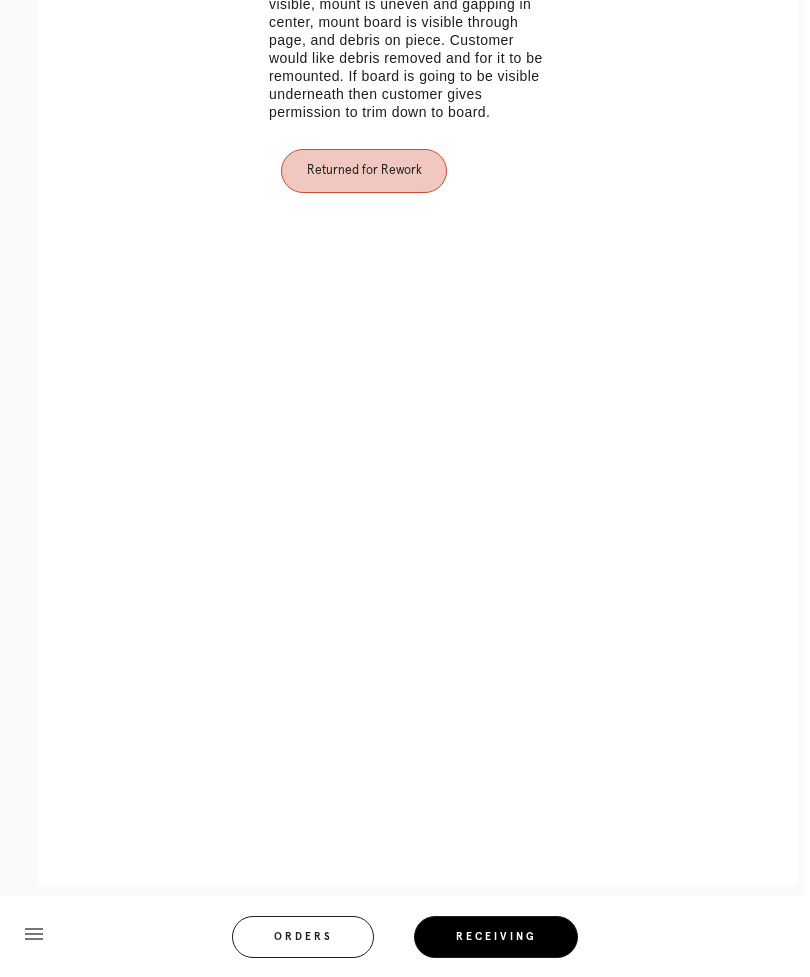 scroll, scrollTop: 1001, scrollLeft: 6, axis: both 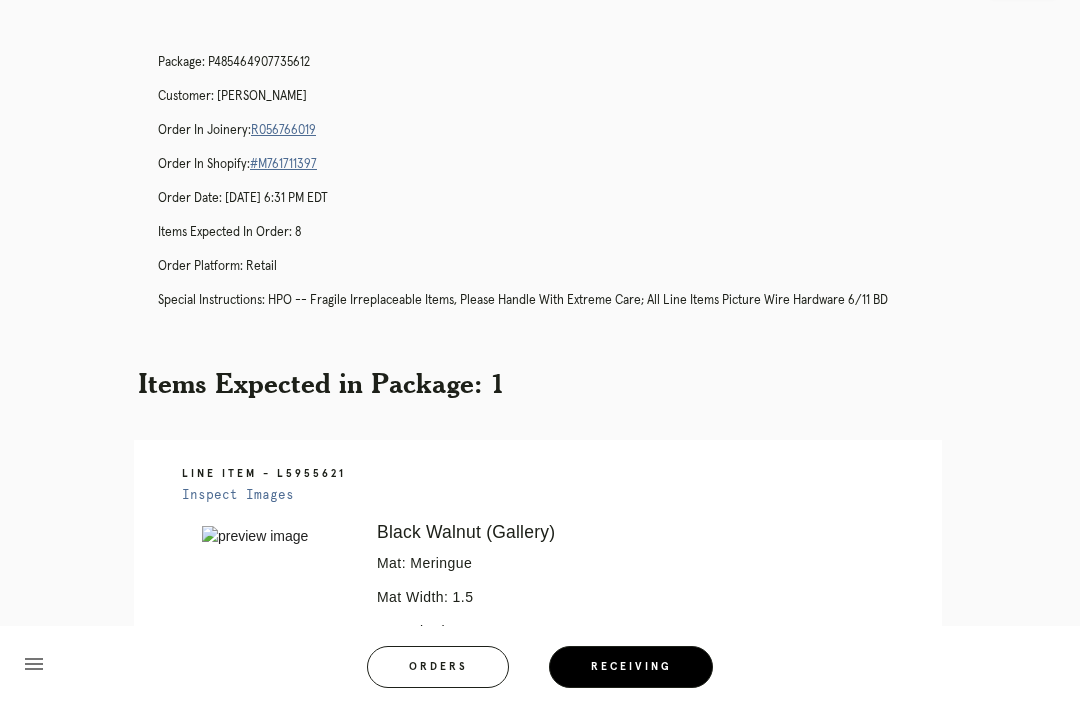 click on "R056766019" at bounding box center (283, 130) 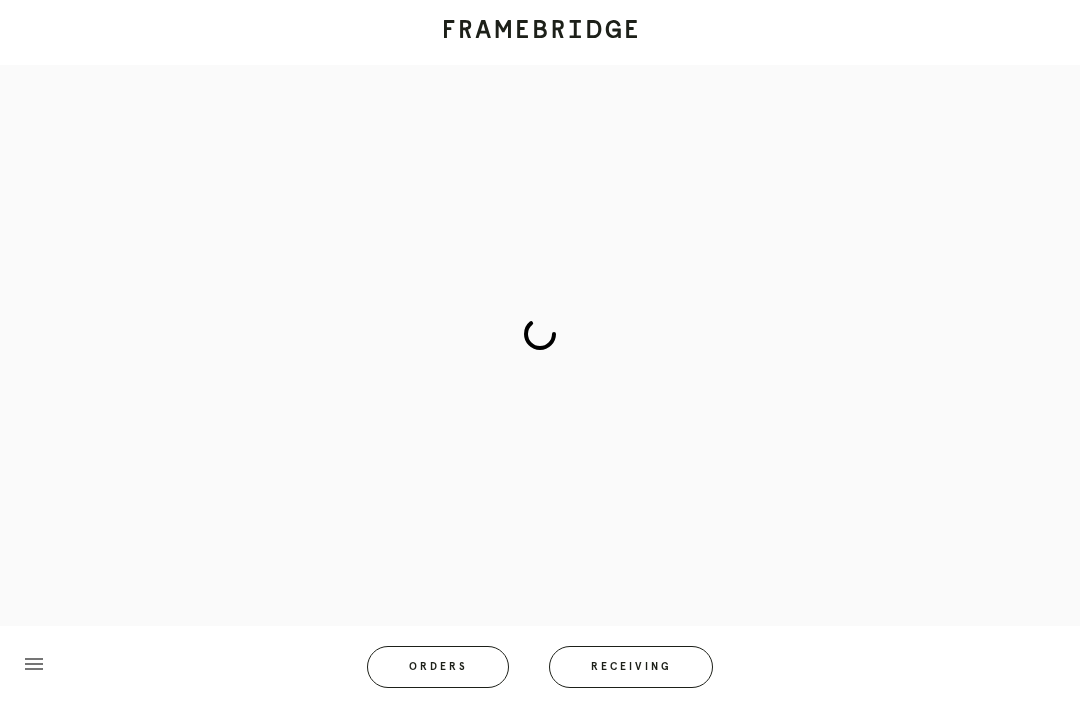 scroll, scrollTop: 0, scrollLeft: 0, axis: both 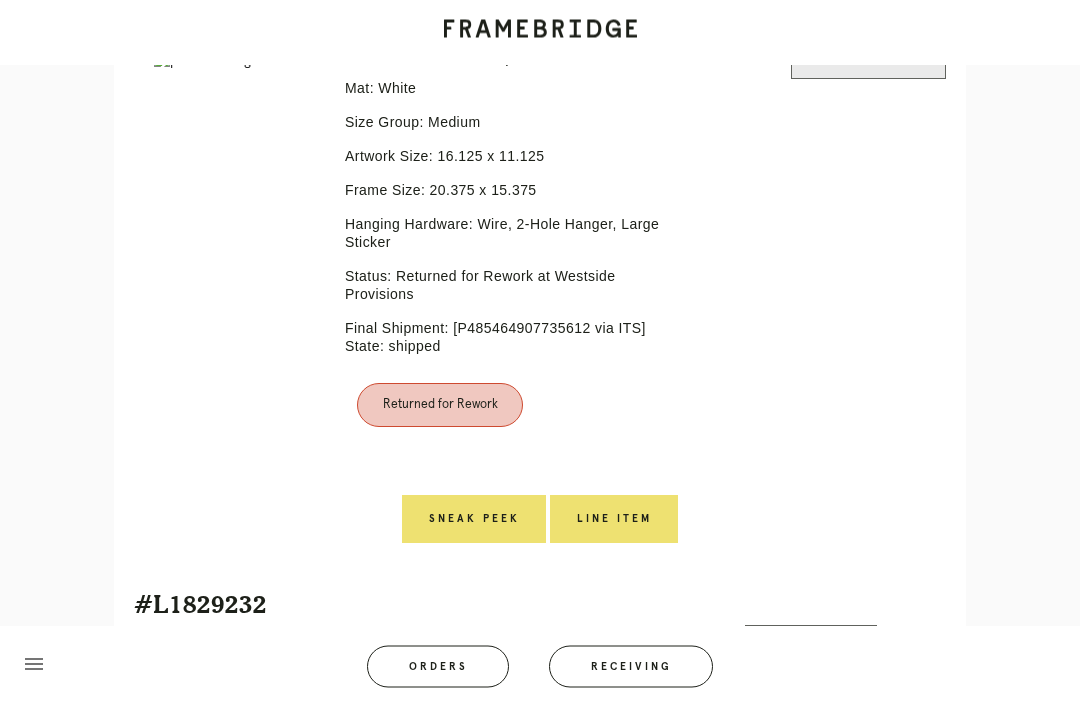 click on "Line Item" at bounding box center [614, 520] 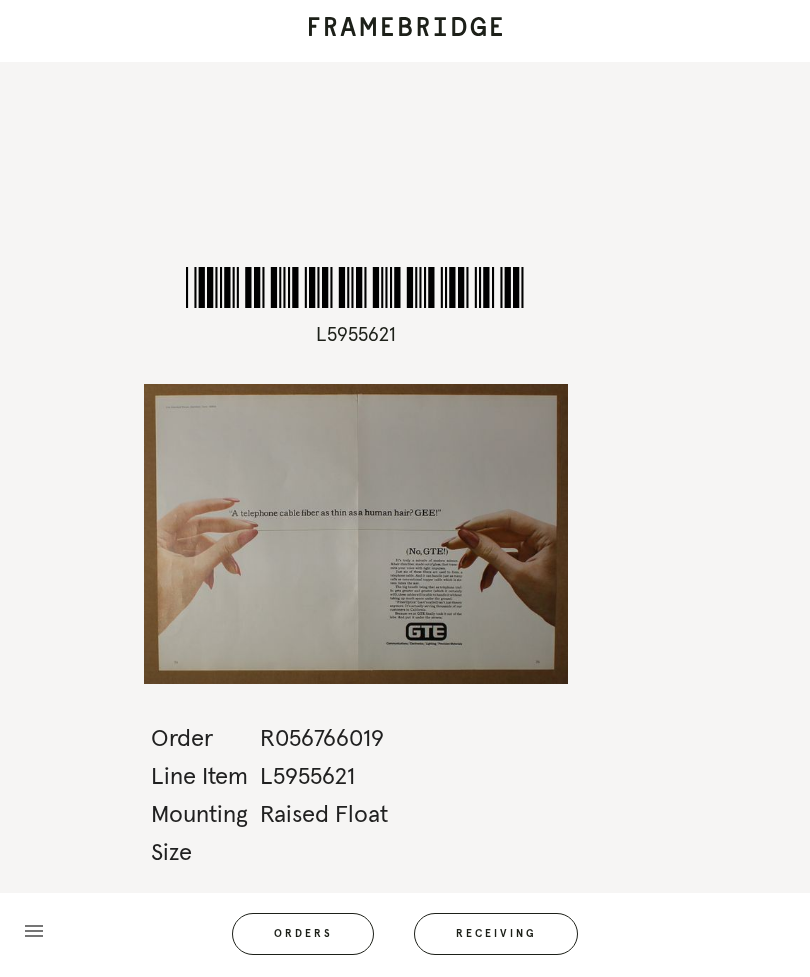 scroll, scrollTop: 0, scrollLeft: 0, axis: both 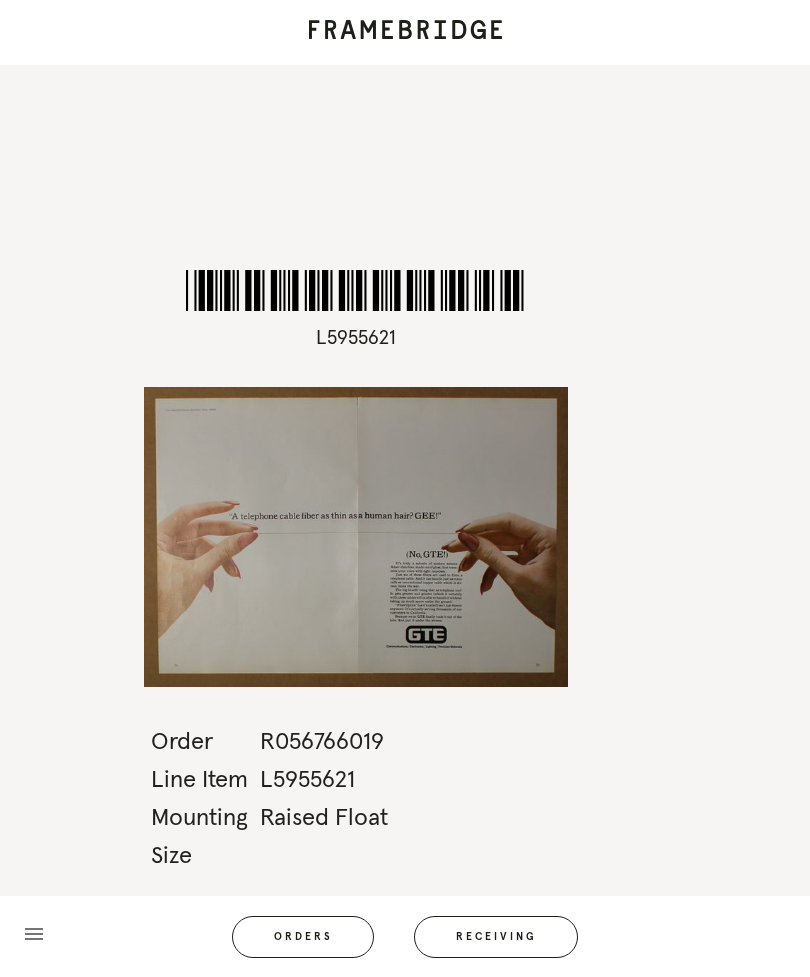 click on "Receiving" at bounding box center [496, 937] 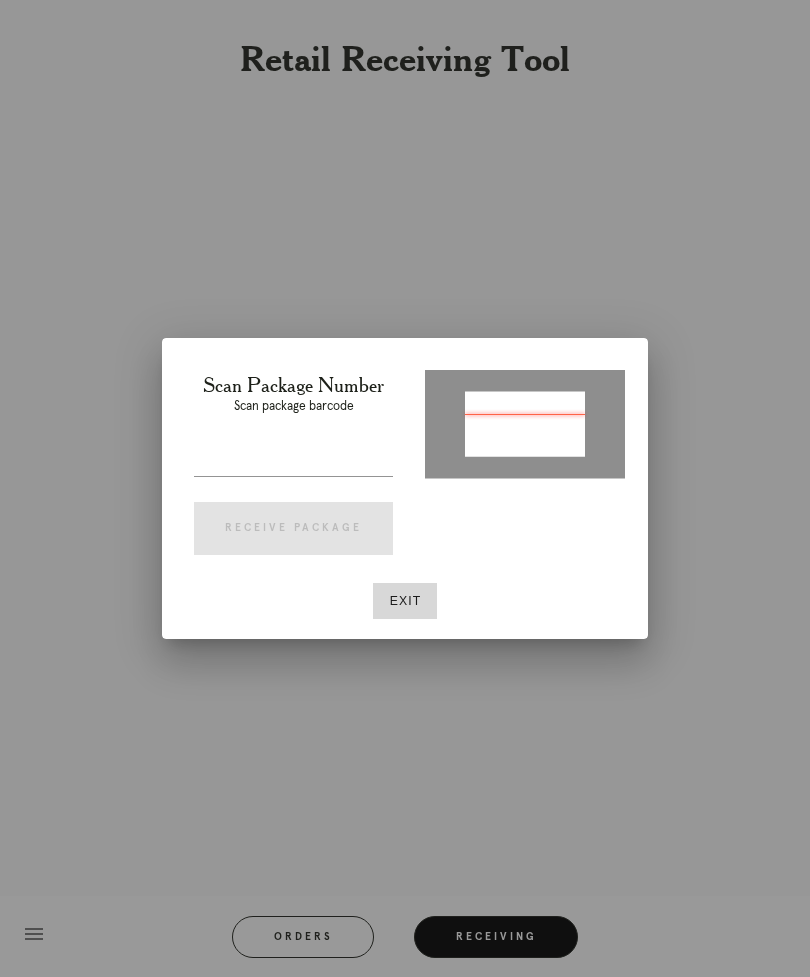 type on "P443298277153034" 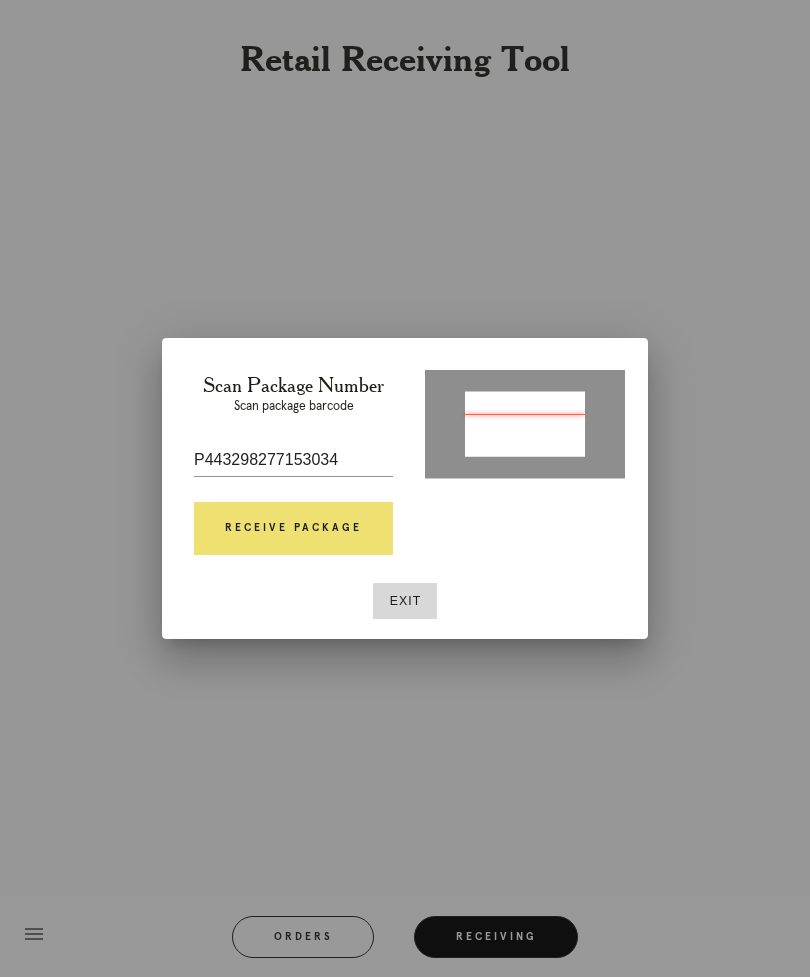 click on "Receive Package" at bounding box center [293, 529] 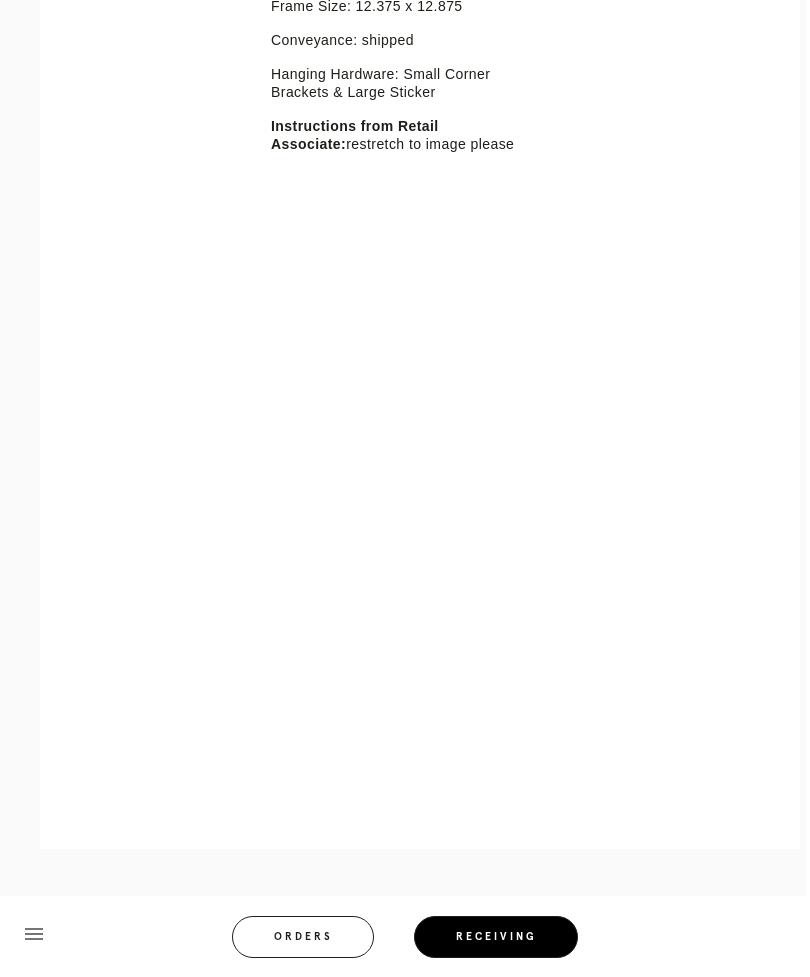 scroll, scrollTop: 654, scrollLeft: 4, axis: both 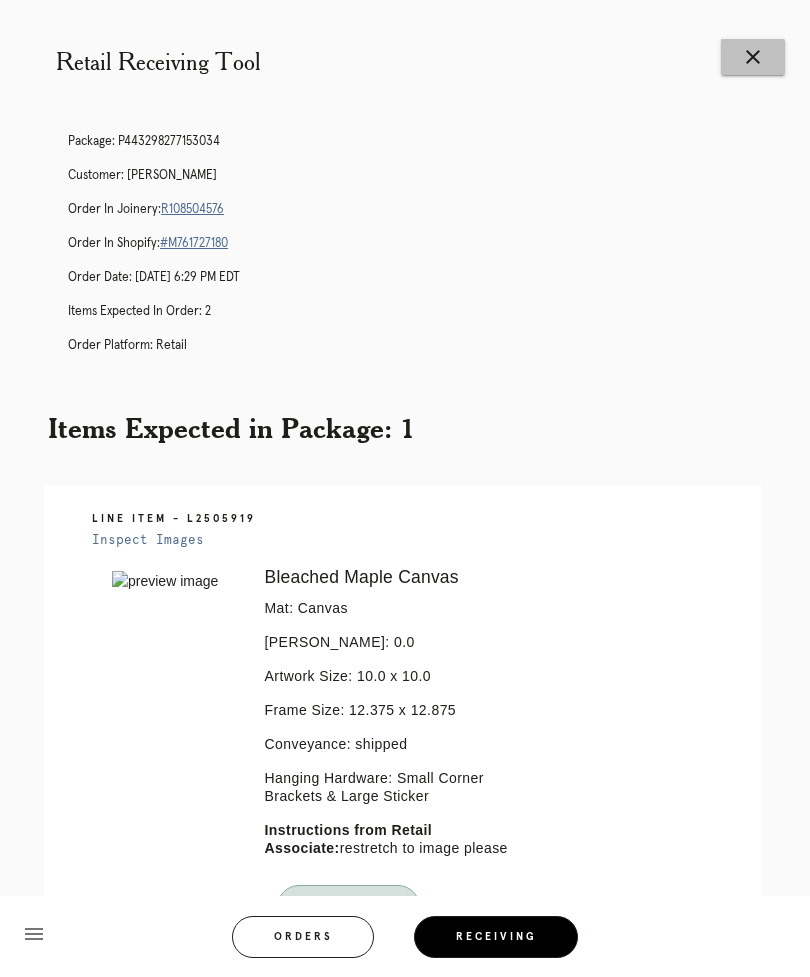 click on "close" at bounding box center (753, 57) 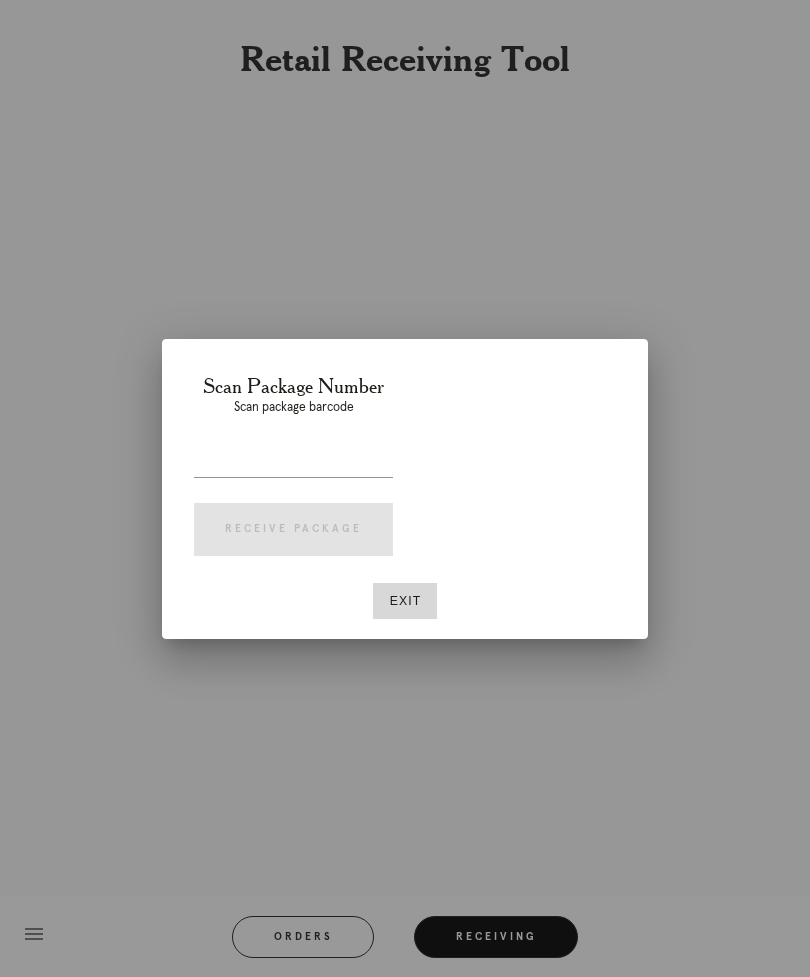 scroll, scrollTop: 0, scrollLeft: 0, axis: both 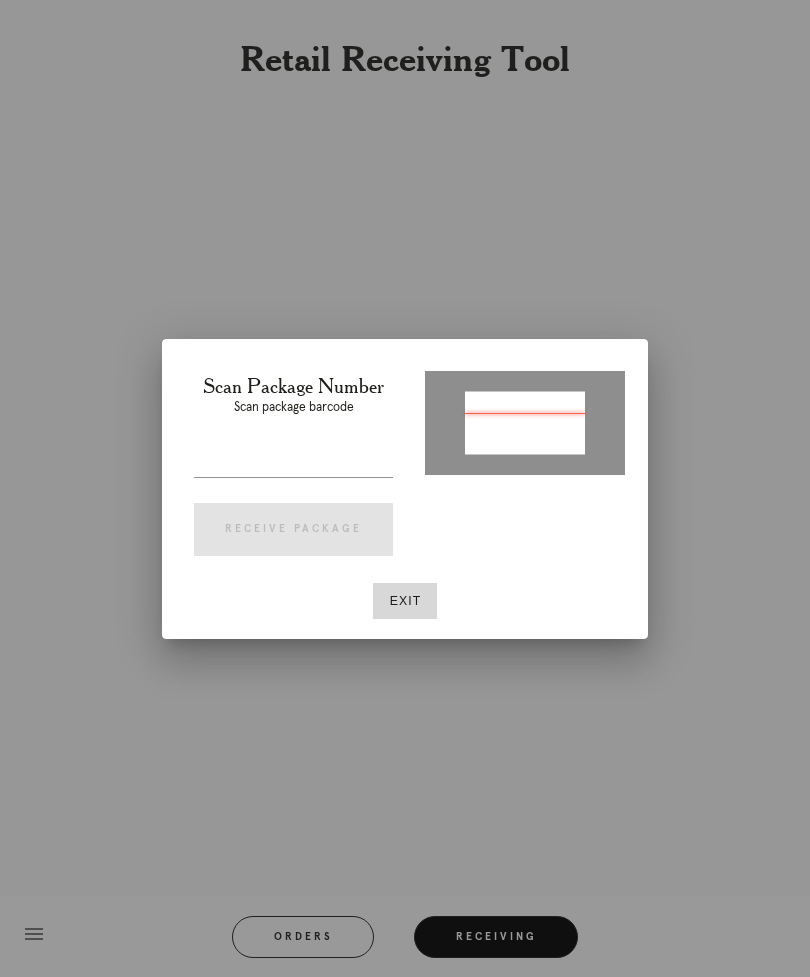 type on "P471952574091139" 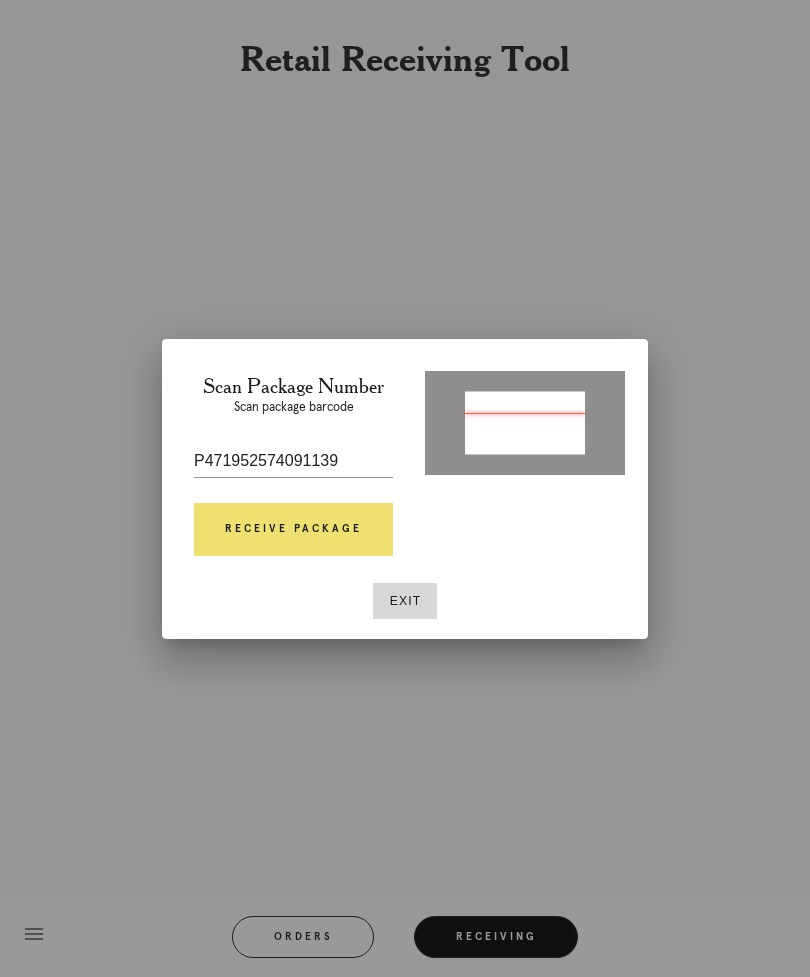 click on "Receive Package" at bounding box center (293, 530) 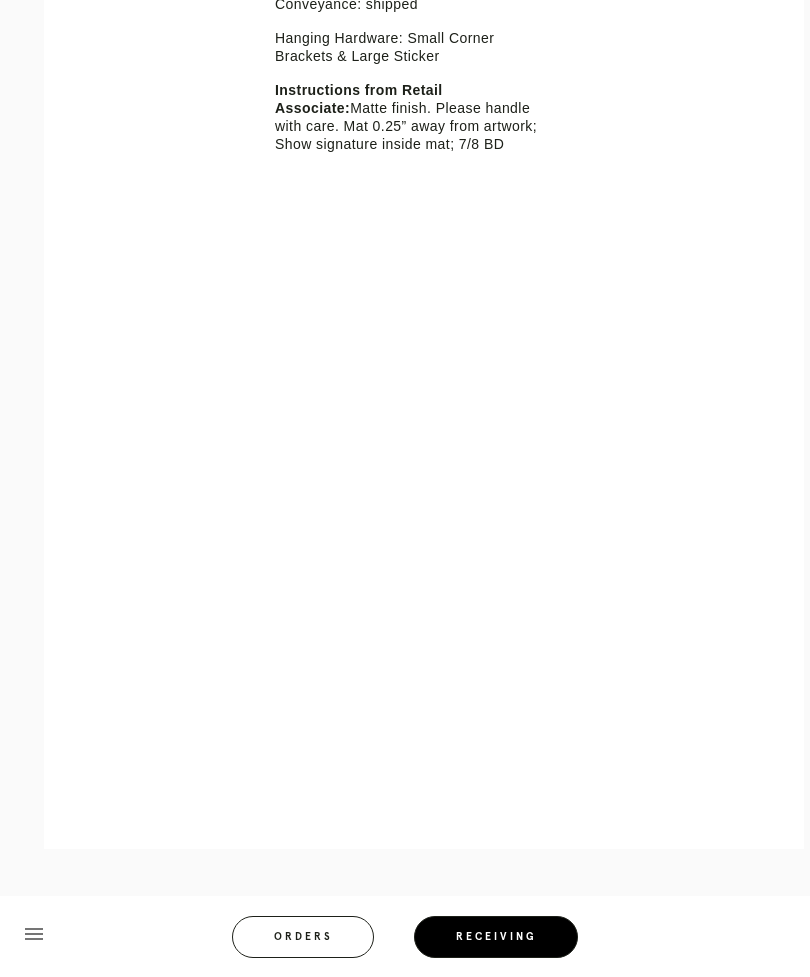 scroll, scrollTop: 676, scrollLeft: 0, axis: vertical 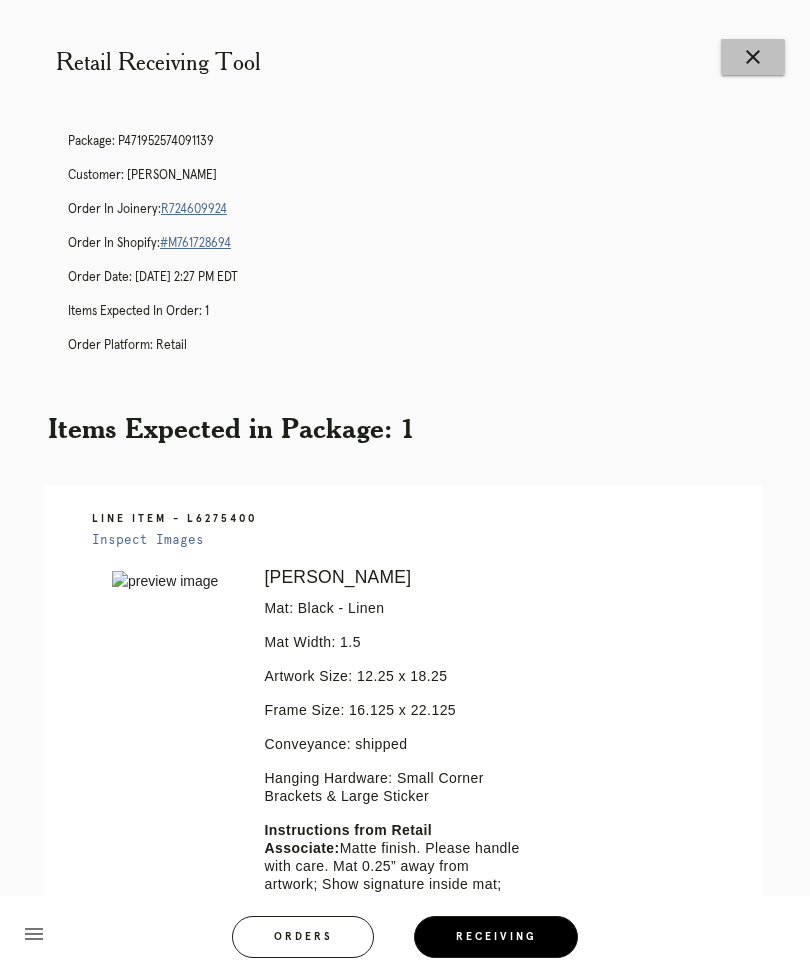 click on "close" at bounding box center (753, 57) 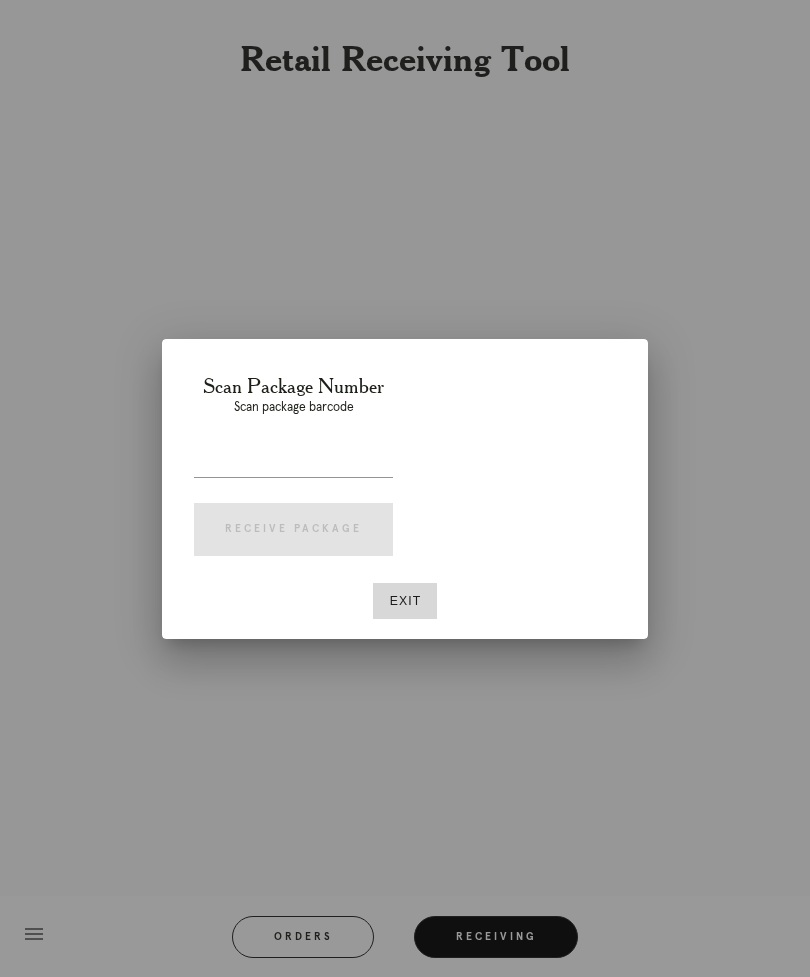 scroll, scrollTop: 0, scrollLeft: 0, axis: both 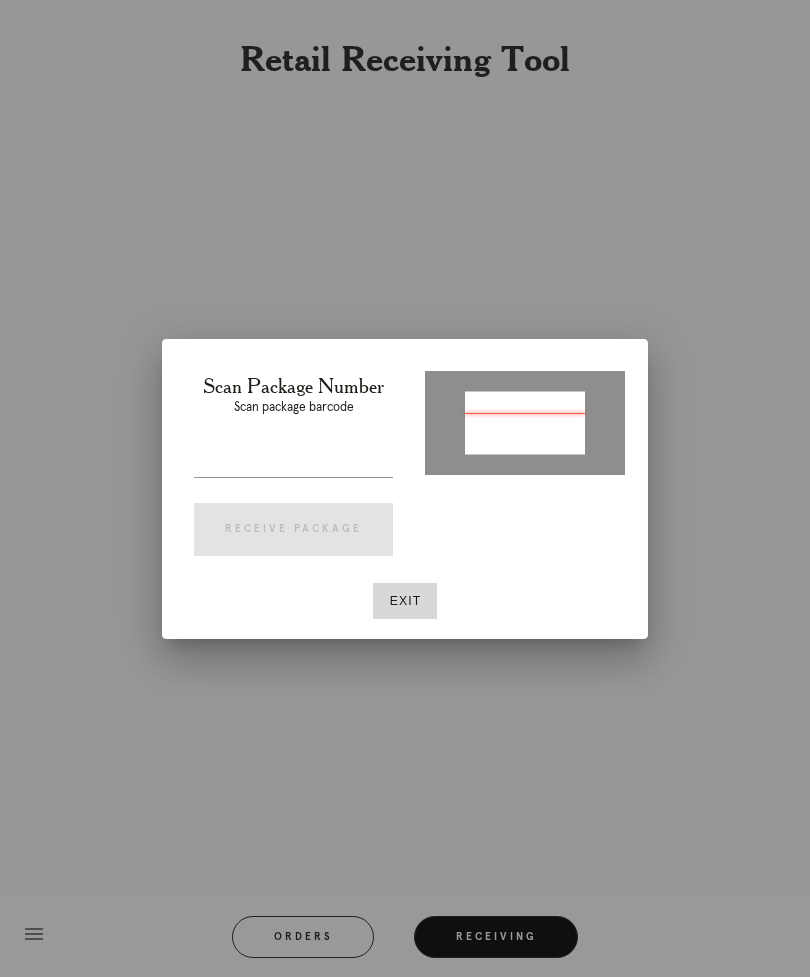 type on "P762843536140340" 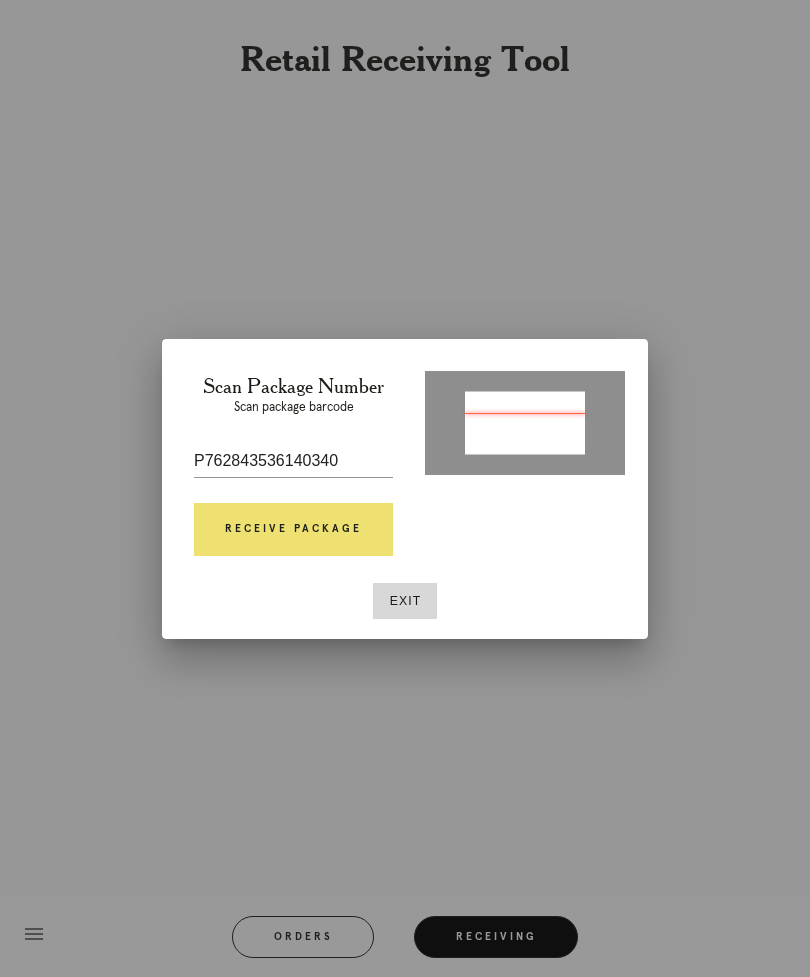 click on "Receive Package" at bounding box center (293, 530) 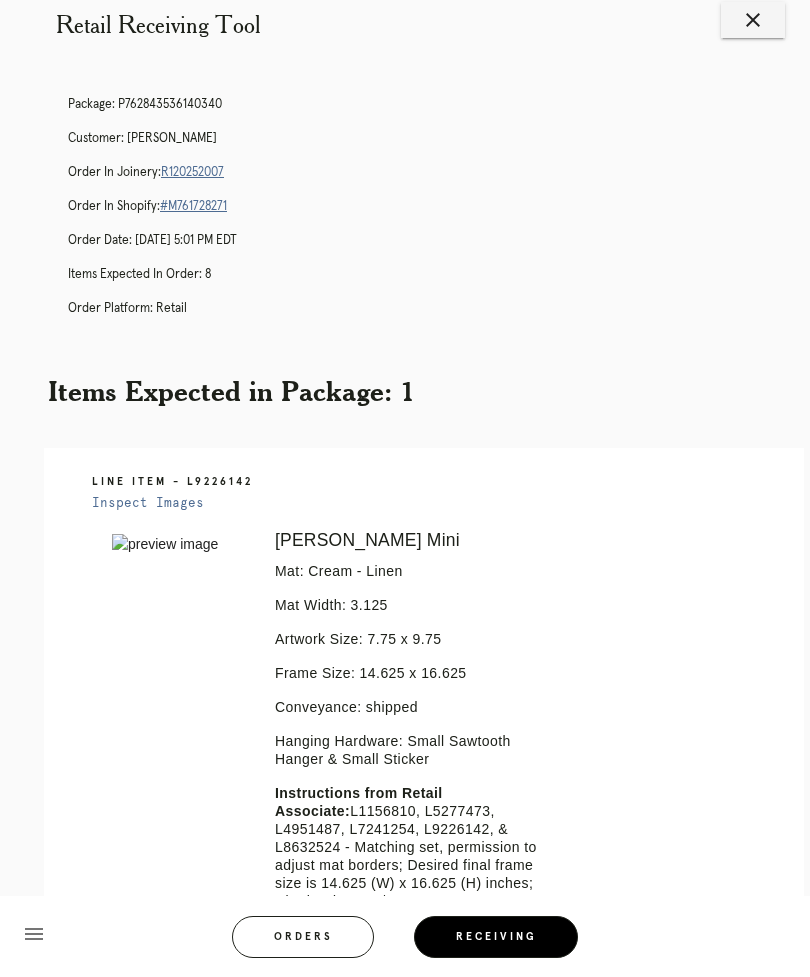 scroll, scrollTop: 34, scrollLeft: 0, axis: vertical 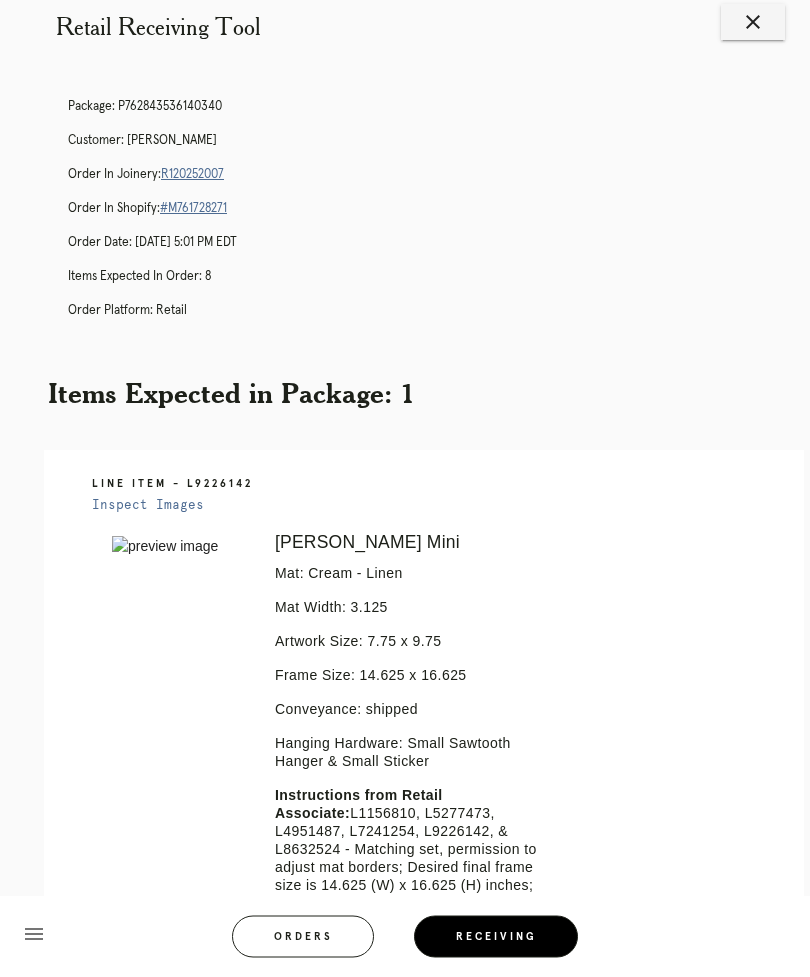 click on "R120252007" at bounding box center (192, 175) 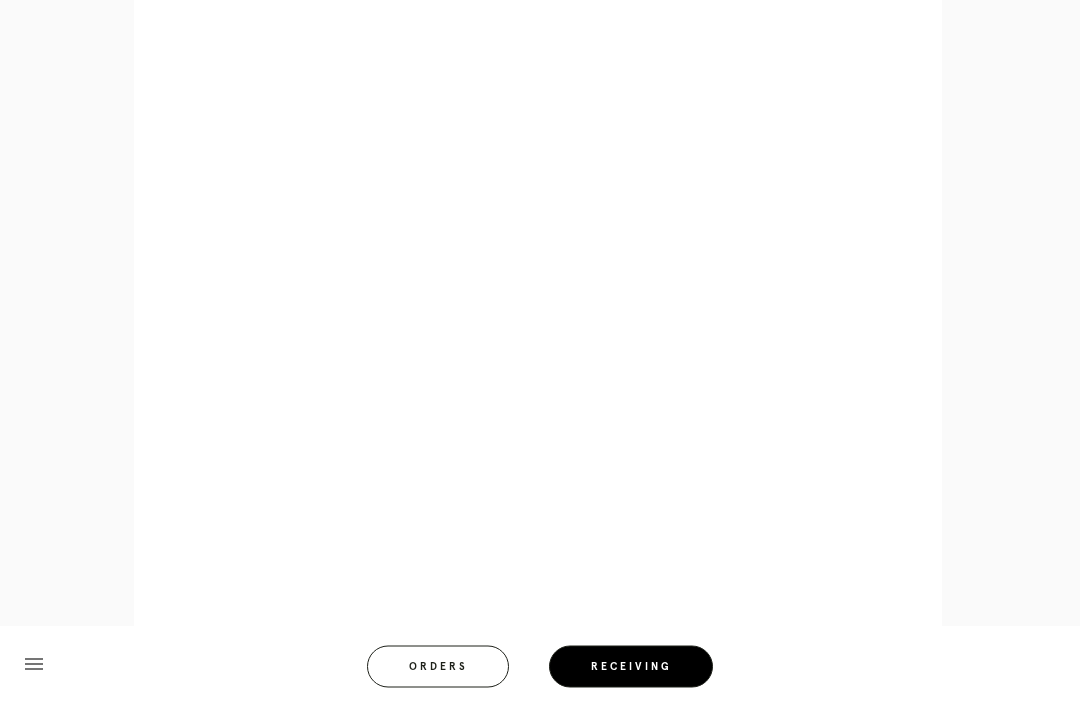scroll, scrollTop: 982, scrollLeft: 0, axis: vertical 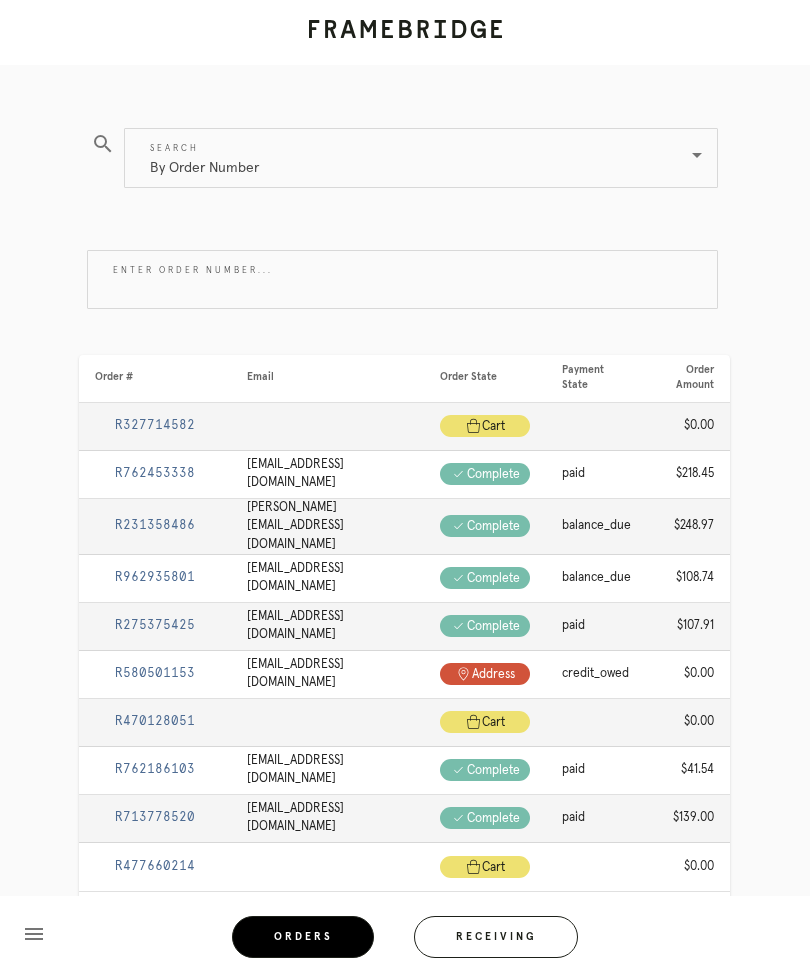 click on "Receiving" at bounding box center (496, 937) 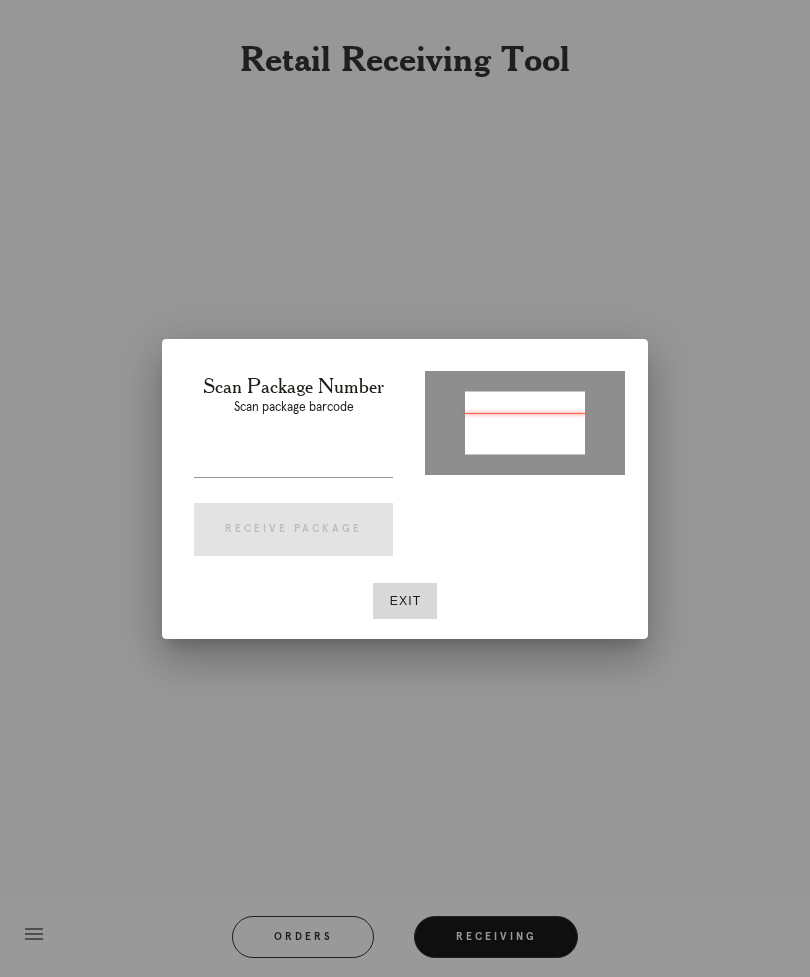 type on "P191308598340333" 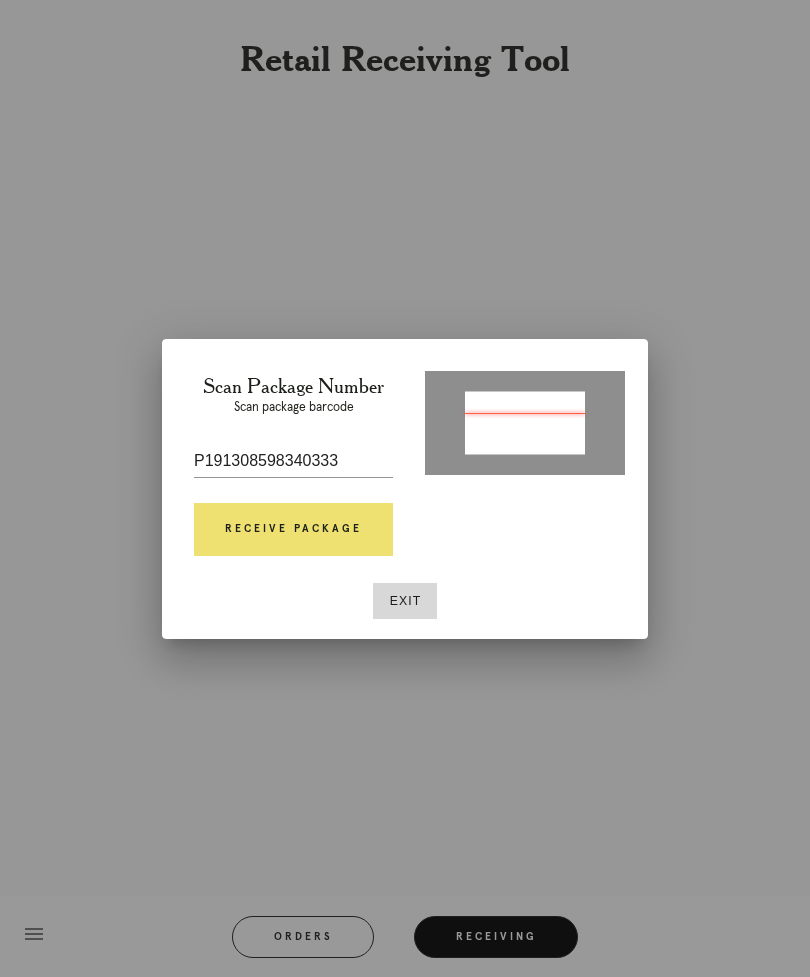 click on "Receive Package" at bounding box center [293, 530] 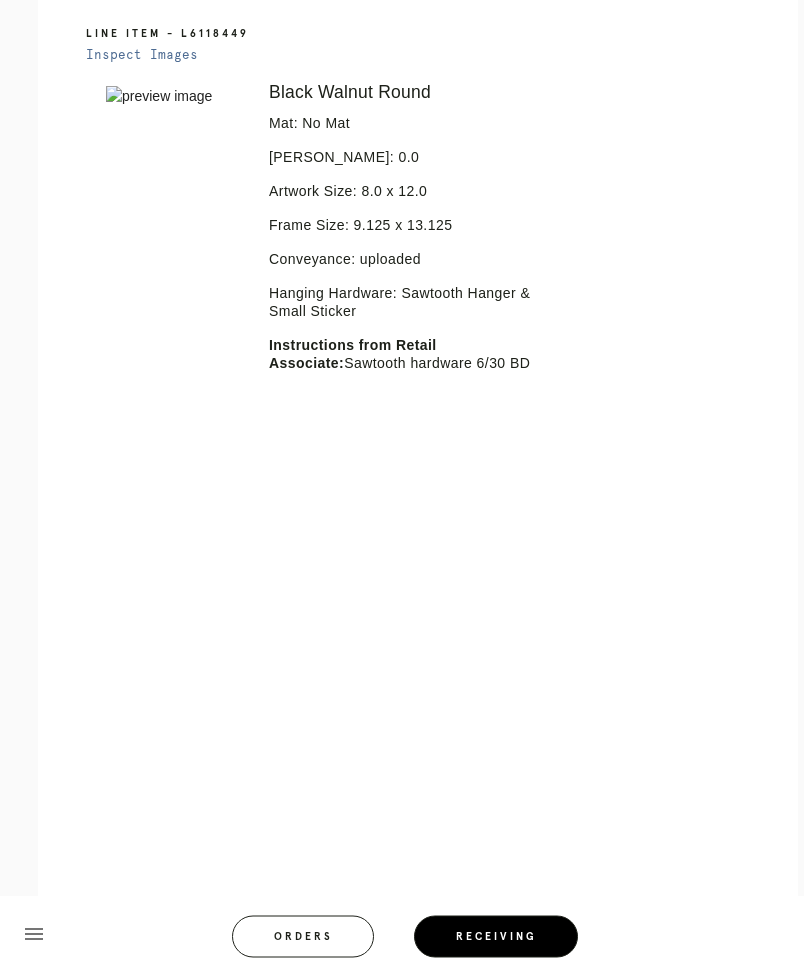 scroll, scrollTop: 2350, scrollLeft: 6, axis: both 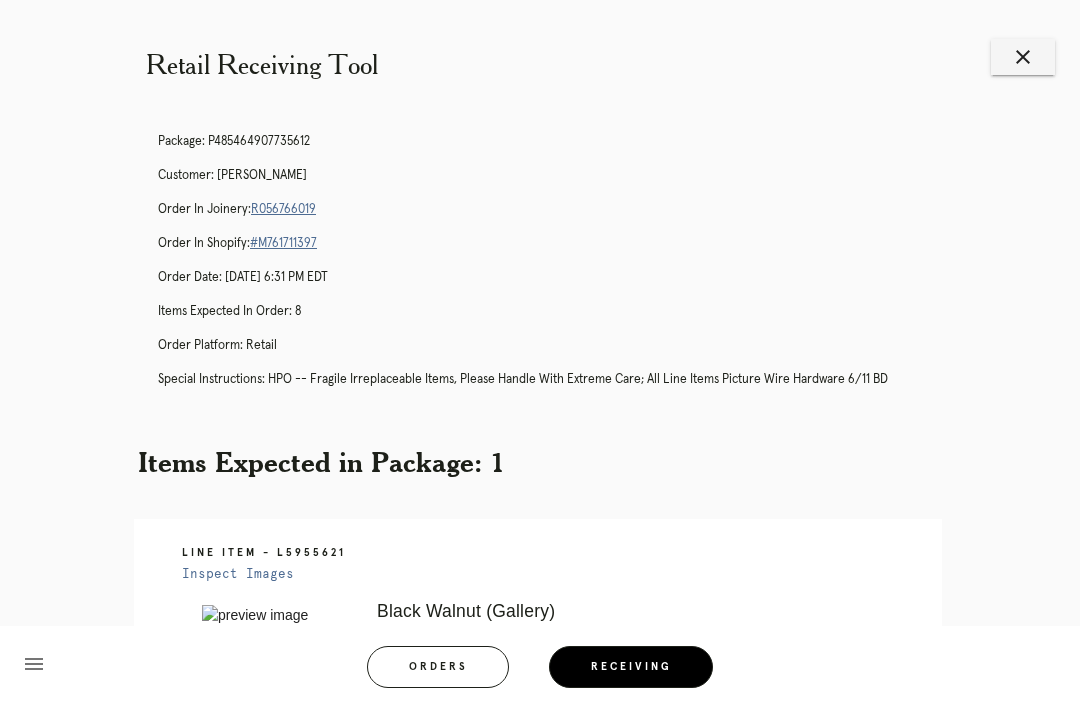 click on "Orders" 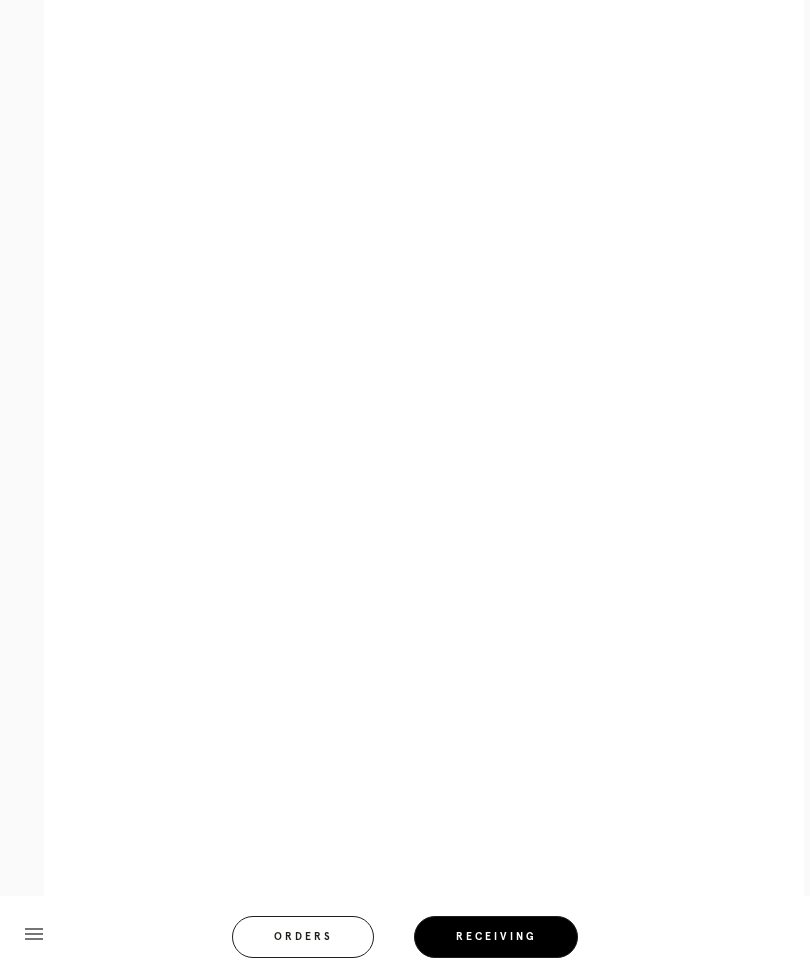 scroll, scrollTop: 1087, scrollLeft: 0, axis: vertical 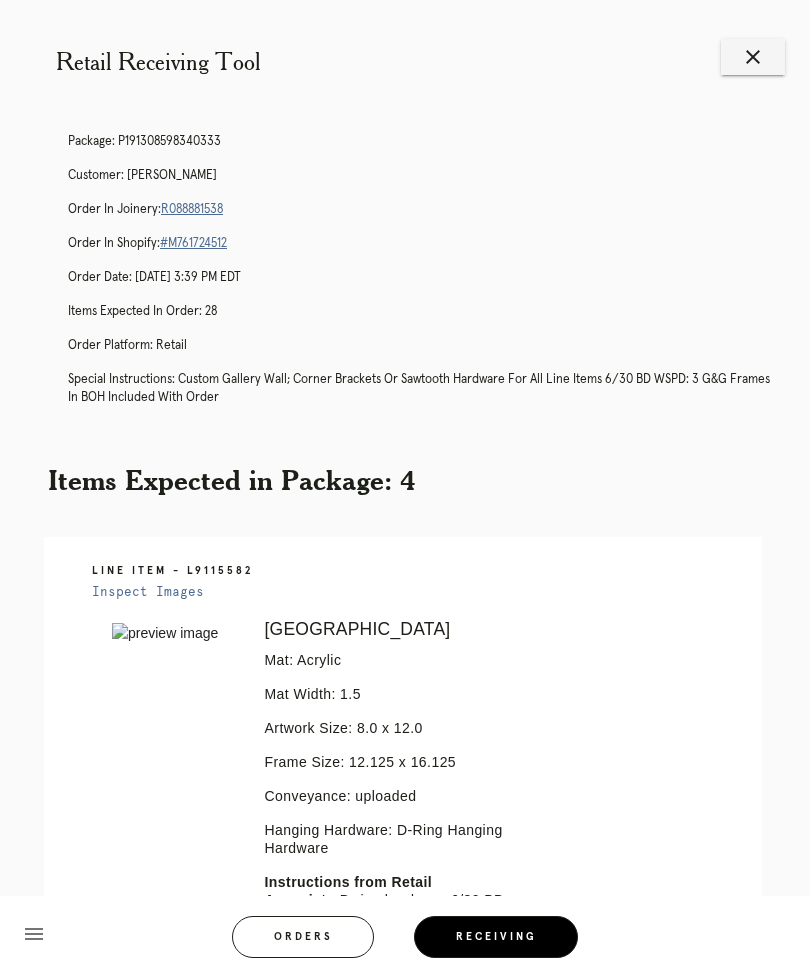 click on "R088881538" at bounding box center [192, 209] 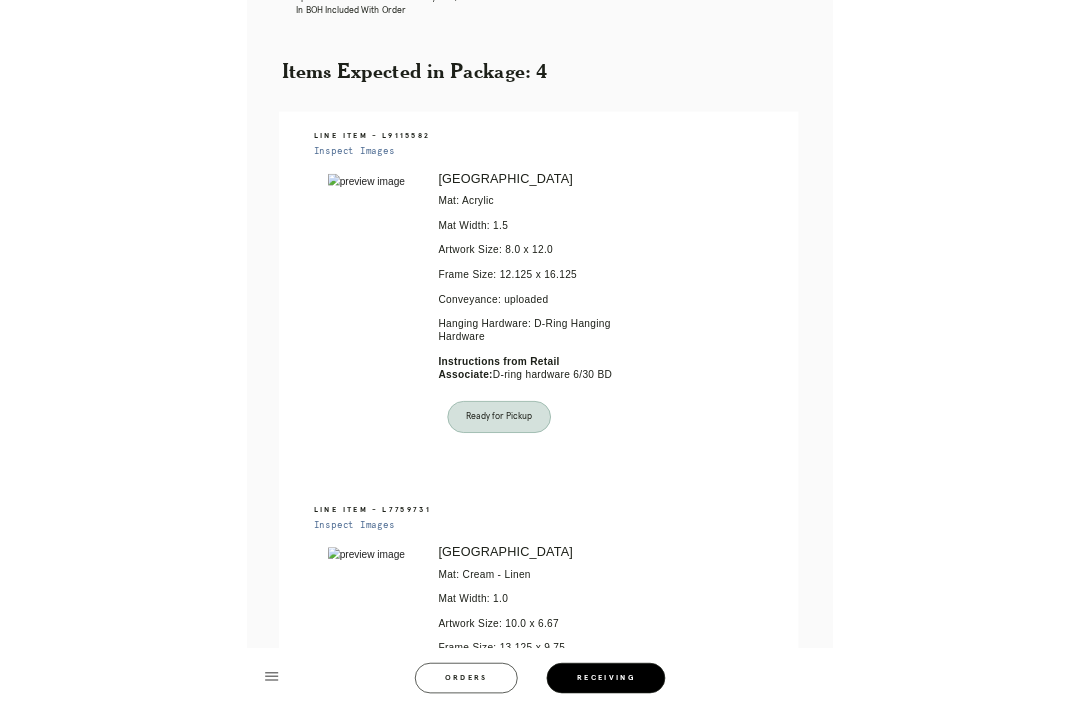 scroll, scrollTop: 0, scrollLeft: 0, axis: both 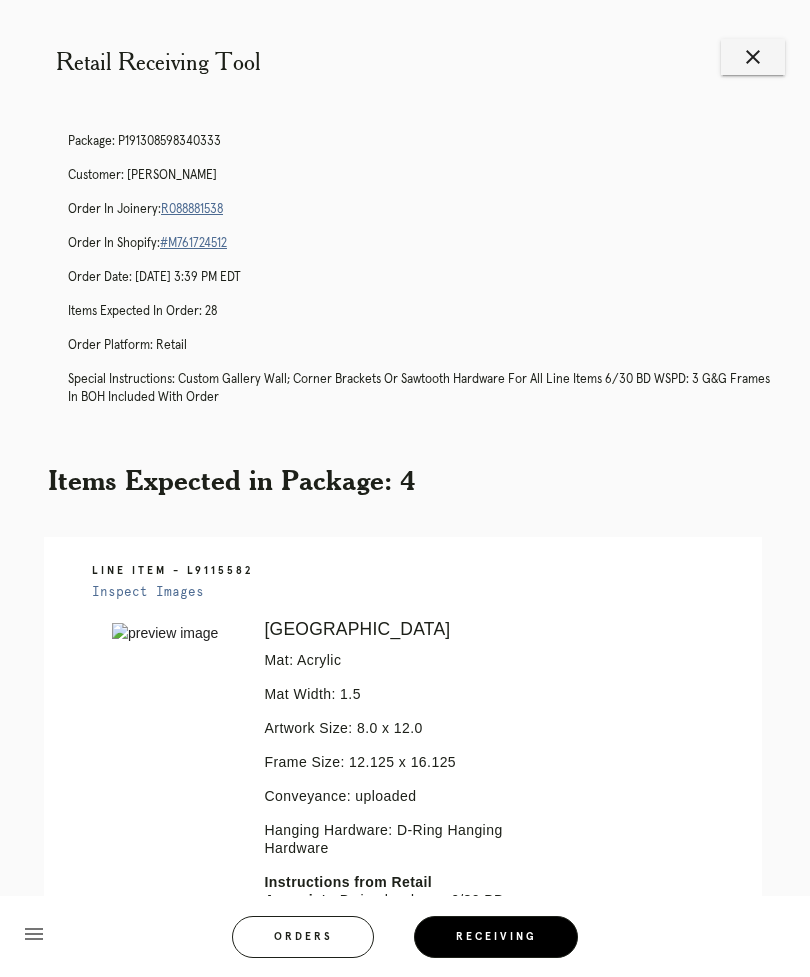 click on "Orders" at bounding box center [303, 937] 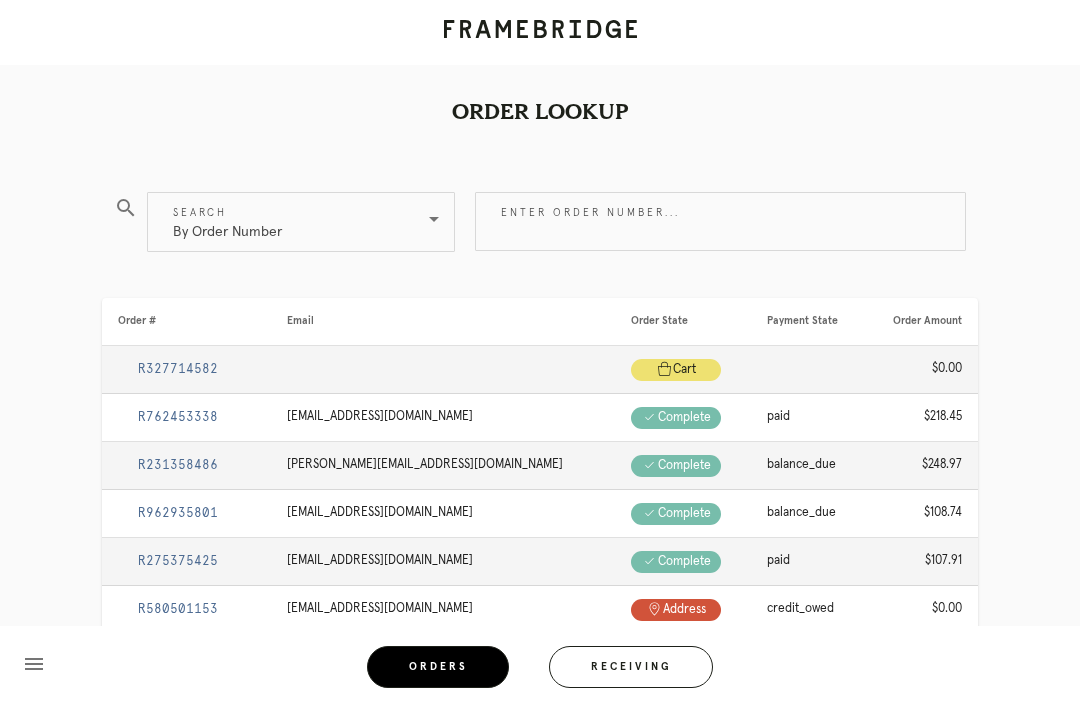 click at bounding box center (540, 32) 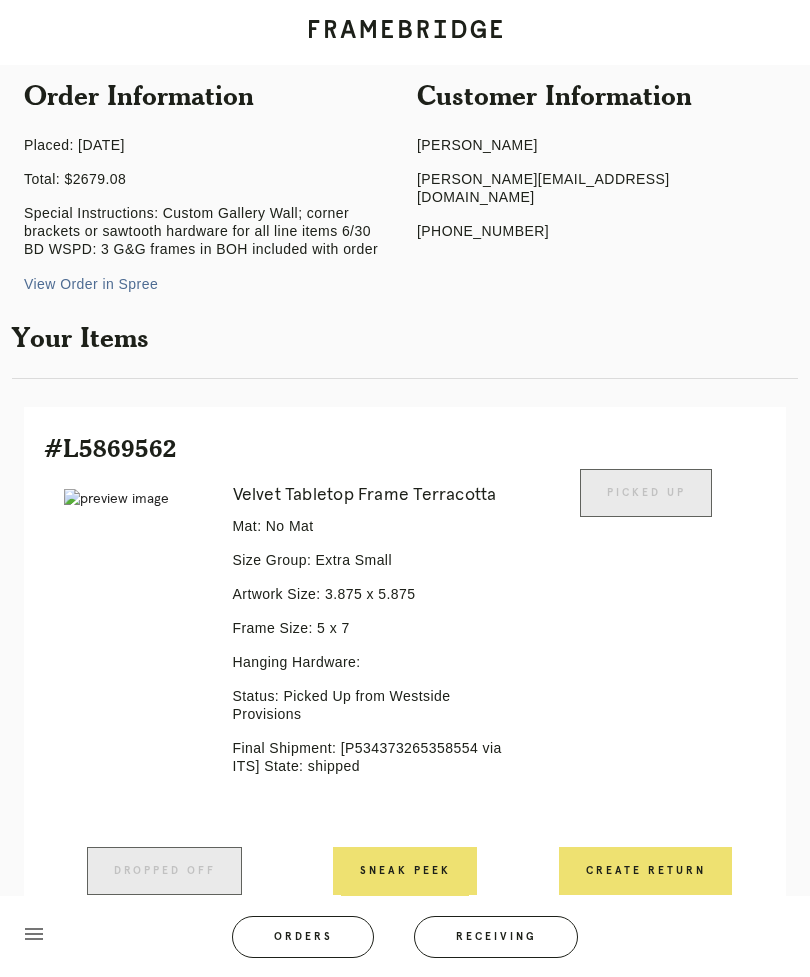 scroll, scrollTop: 0, scrollLeft: 0, axis: both 